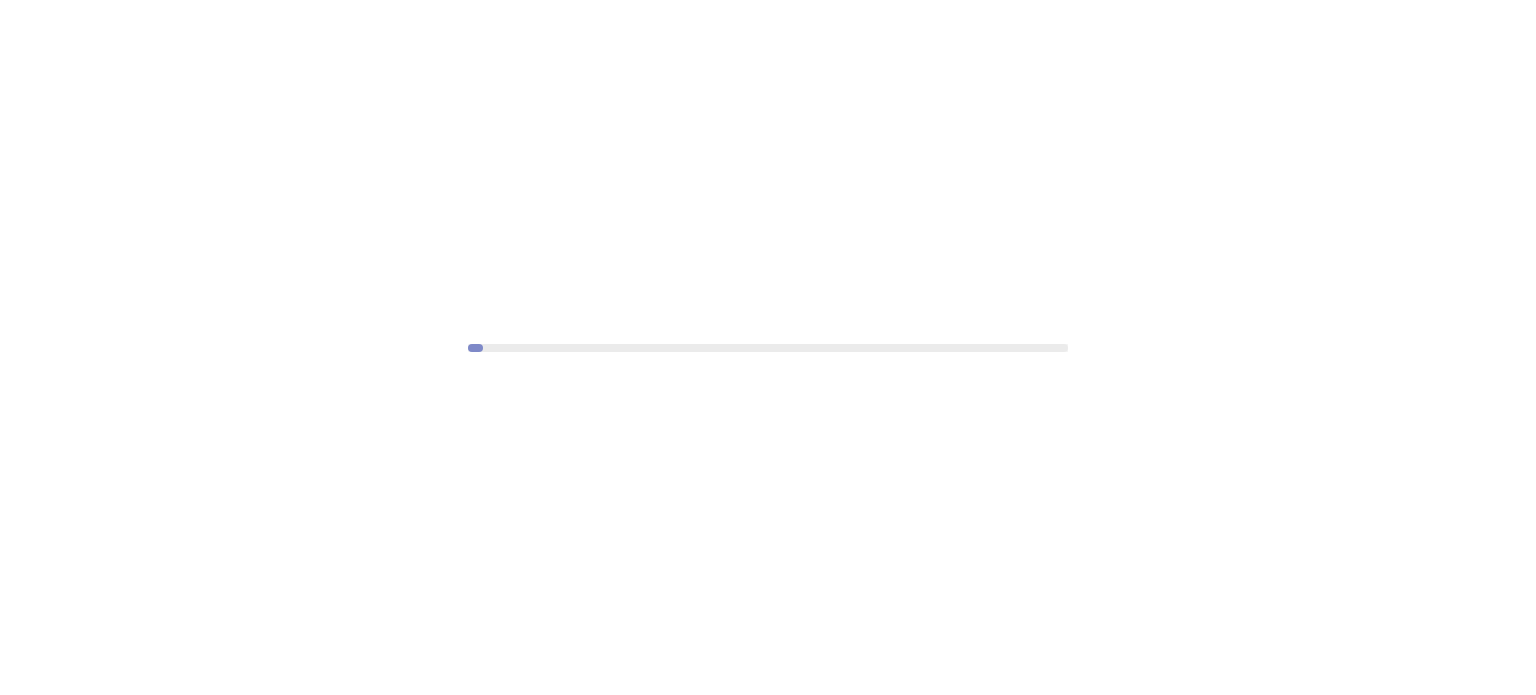 scroll, scrollTop: 0, scrollLeft: 0, axis: both 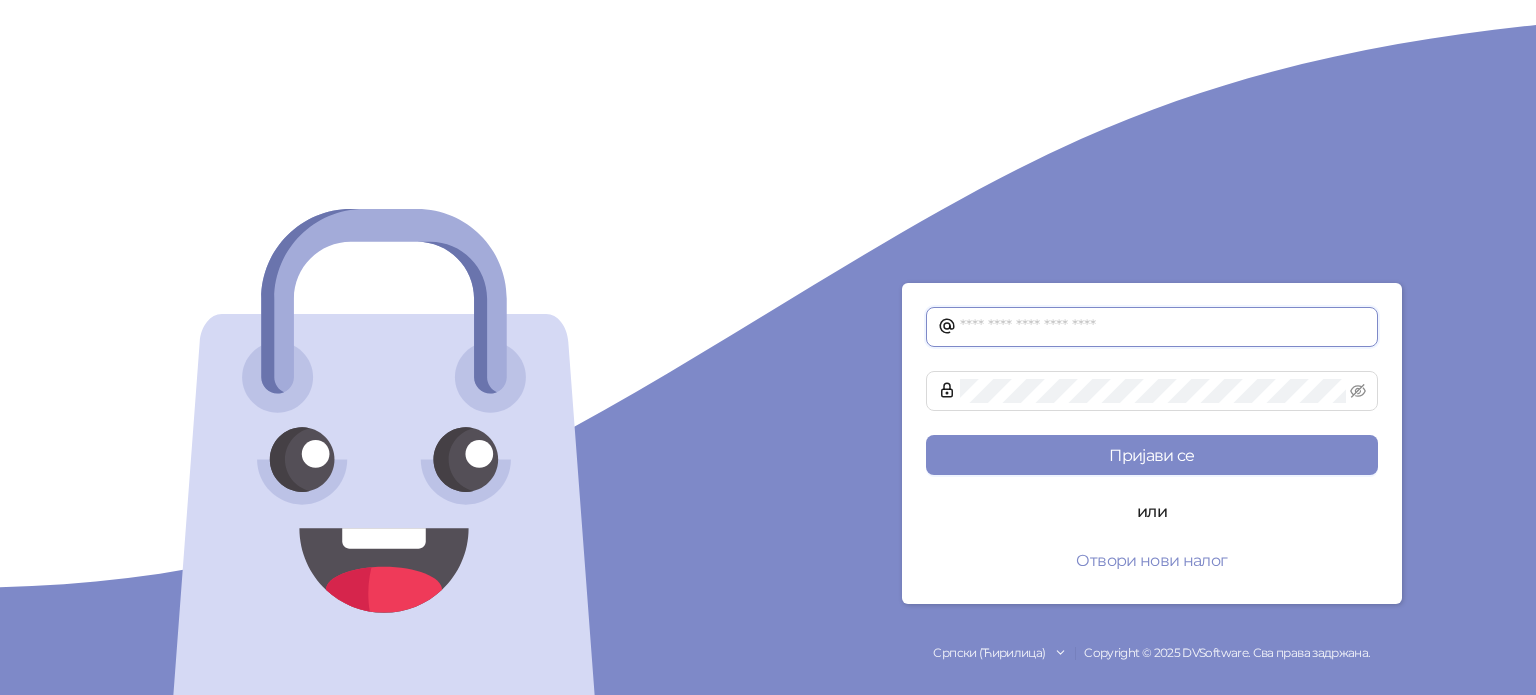 click at bounding box center (1163, 327) 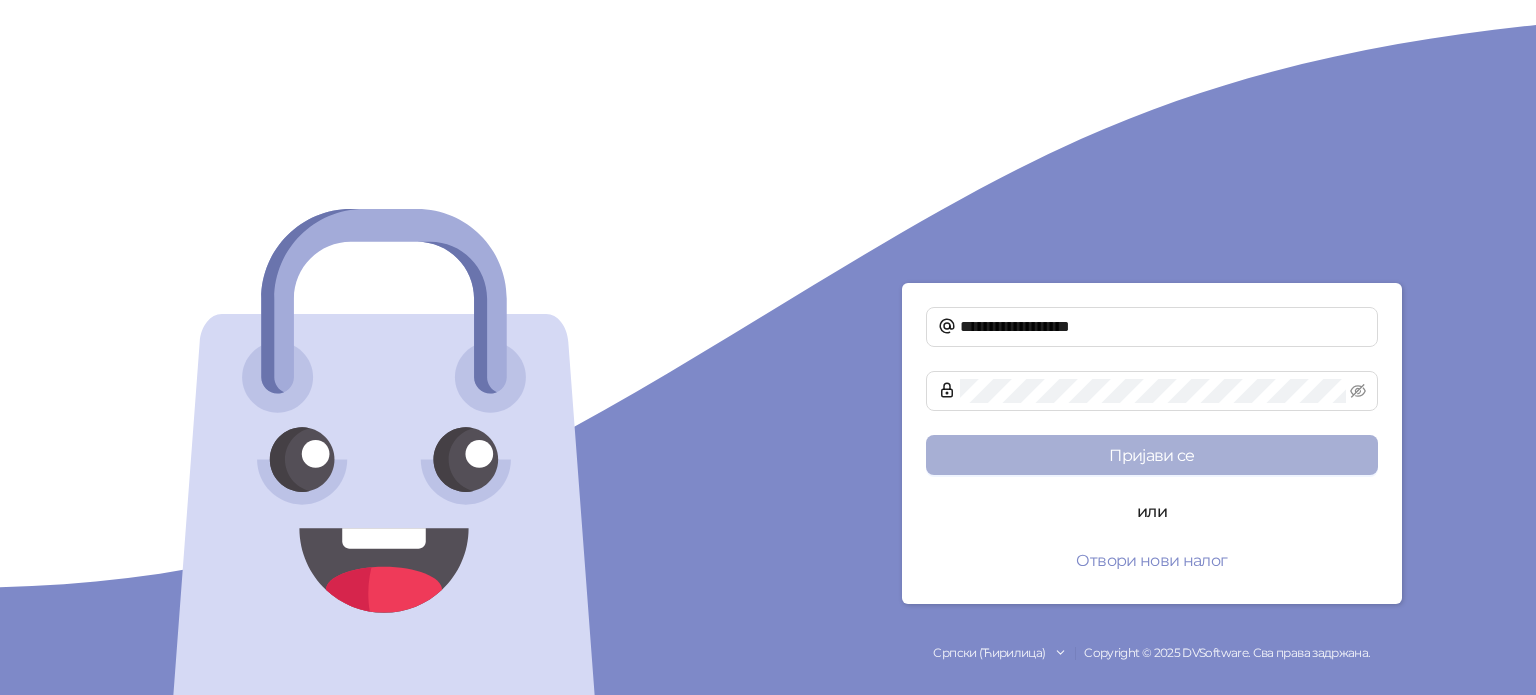 click on "Пријави се" at bounding box center [1152, 455] 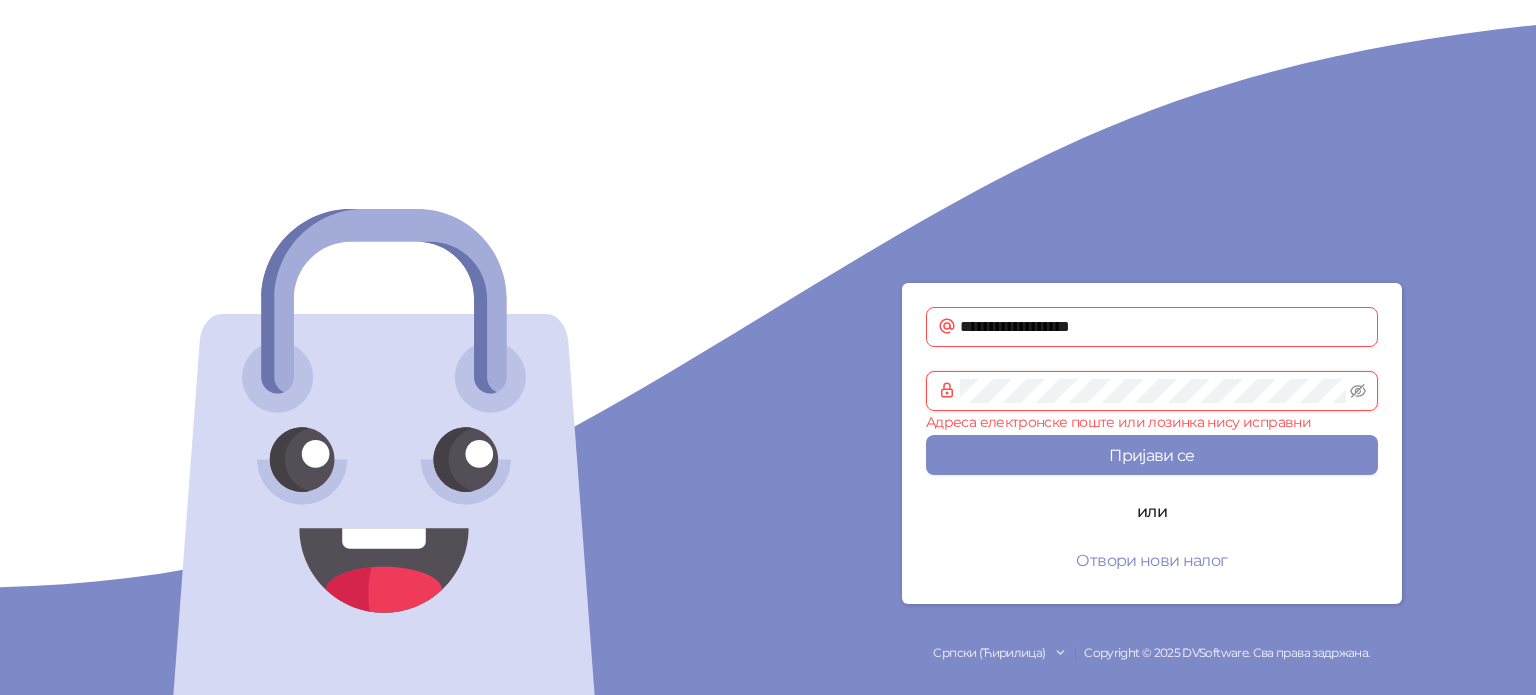 click at bounding box center [1152, 391] 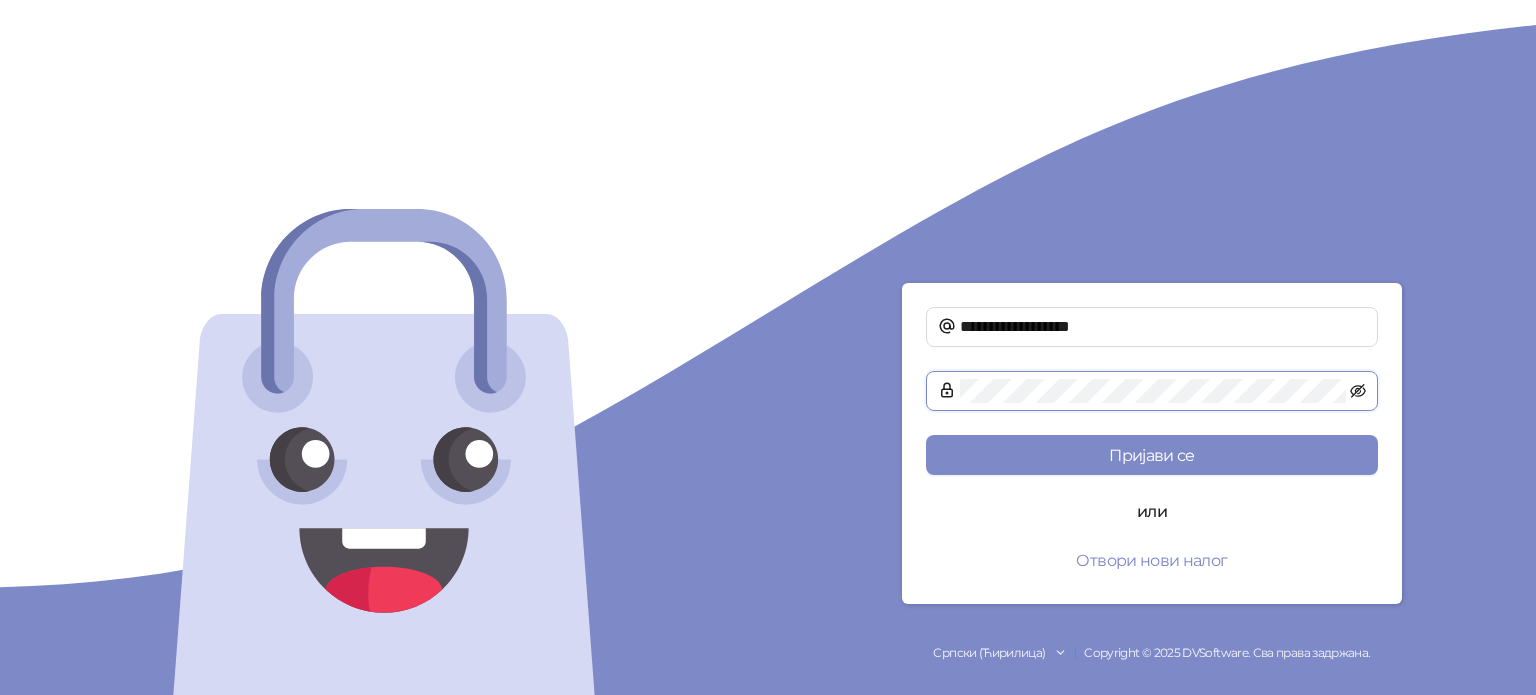 click 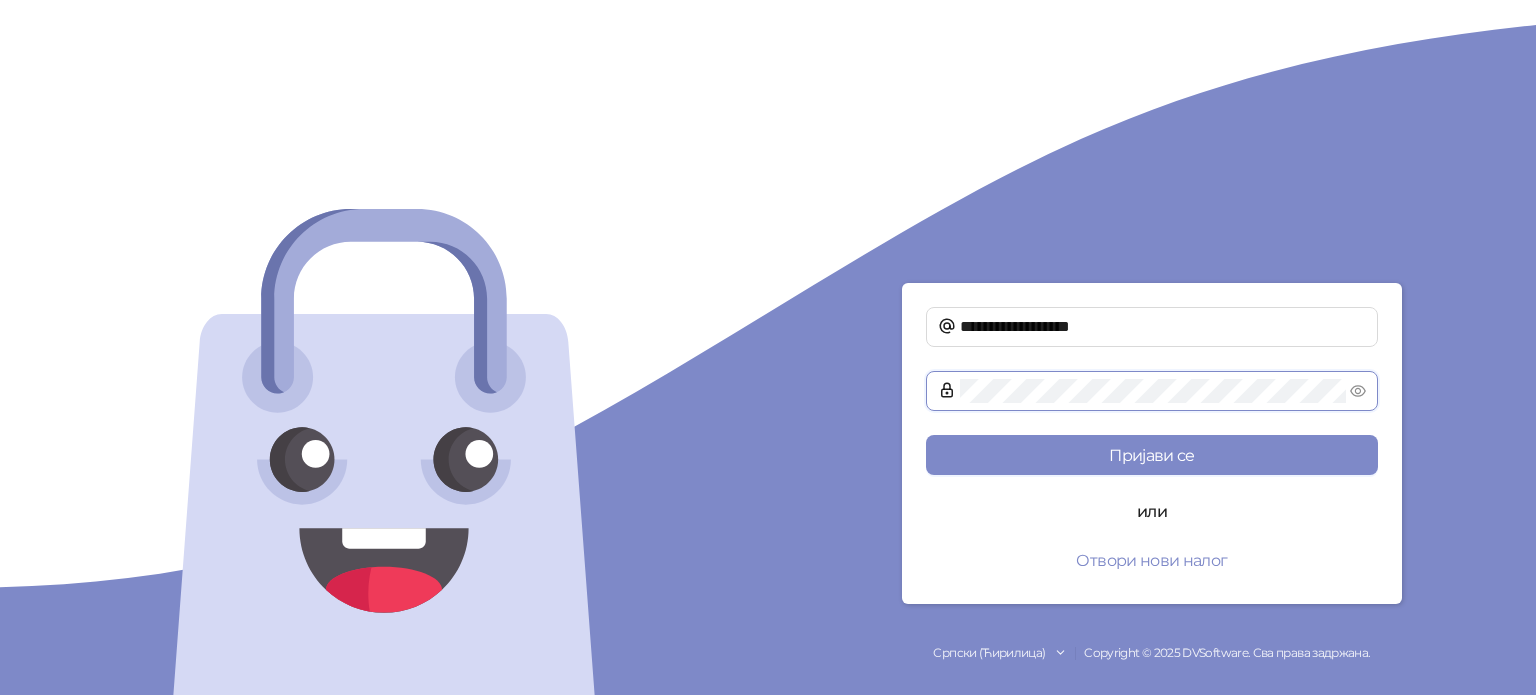 click 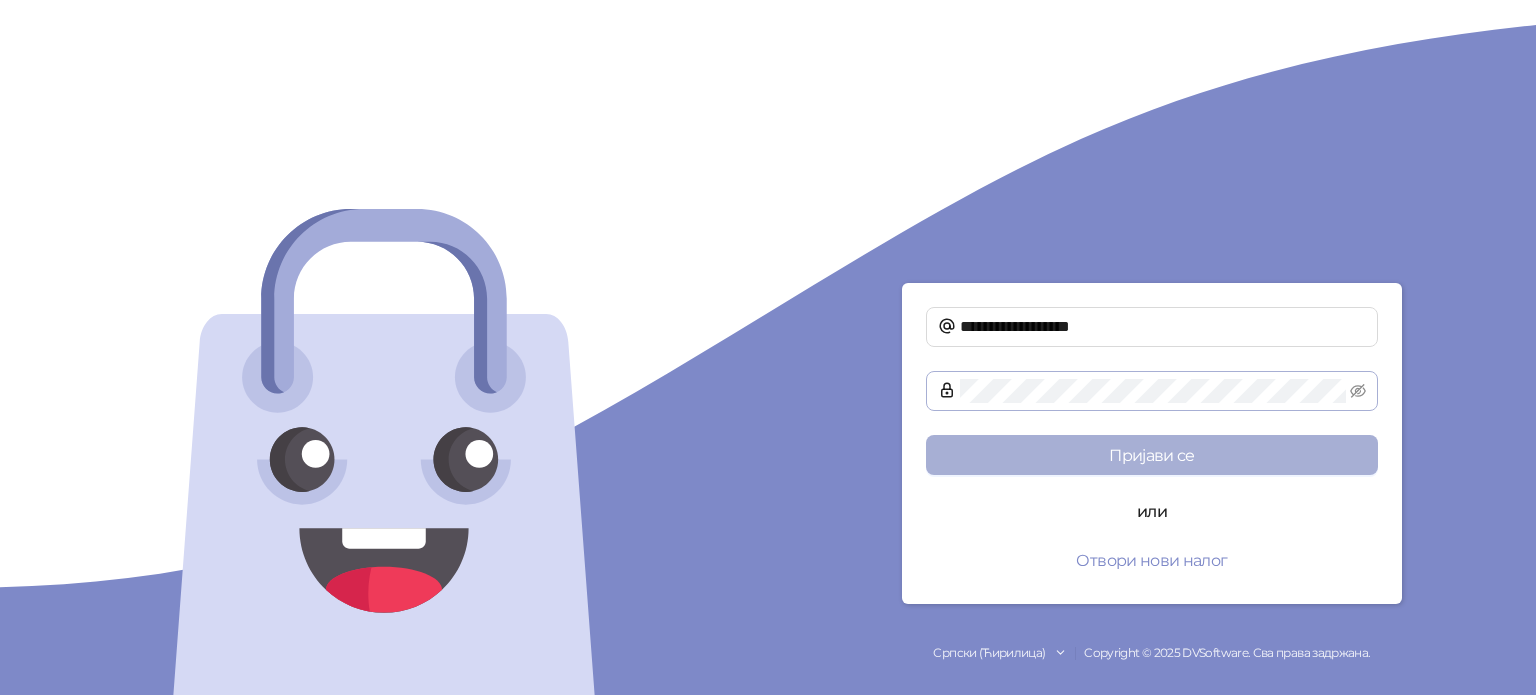 click on "Пријави се" at bounding box center [1152, 455] 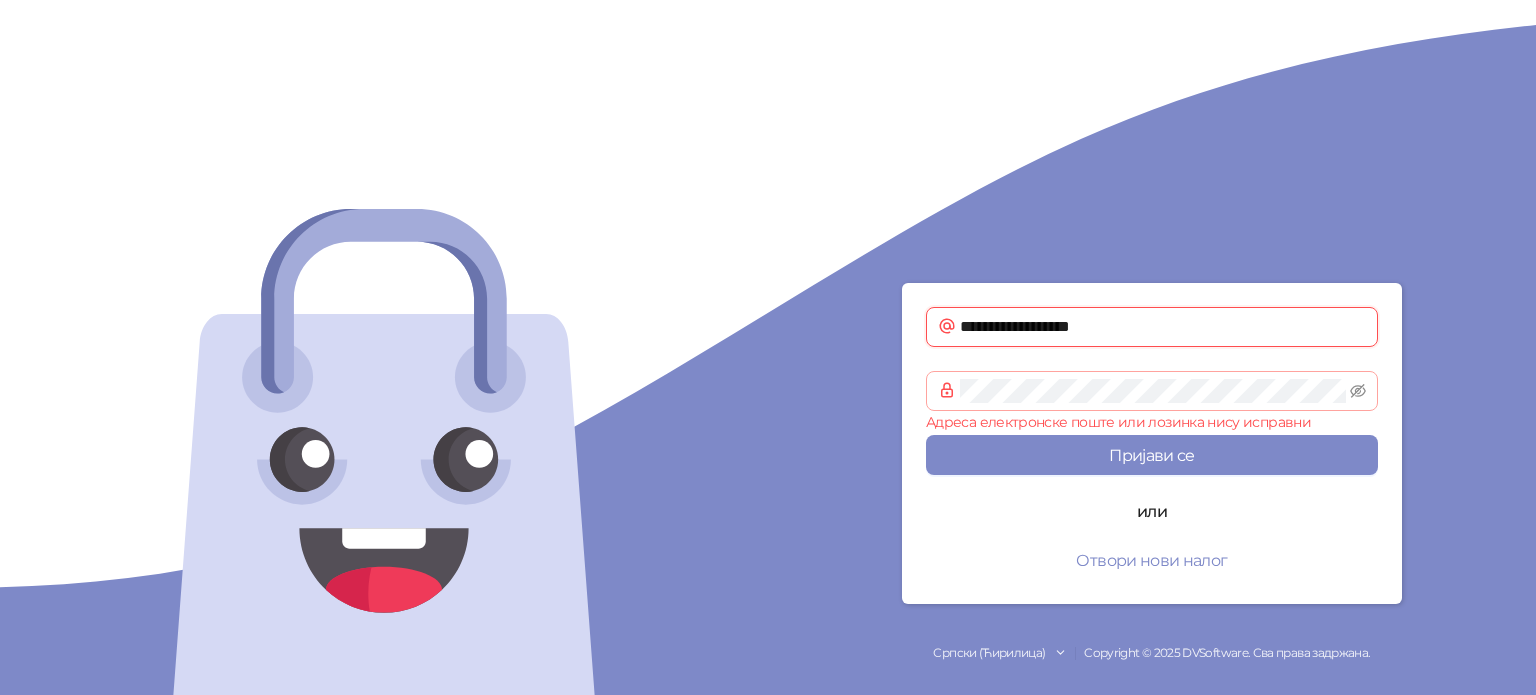 drag, startPoint x: 1004, startPoint y: 327, endPoint x: 1148, endPoint y: 330, distance: 144.03125 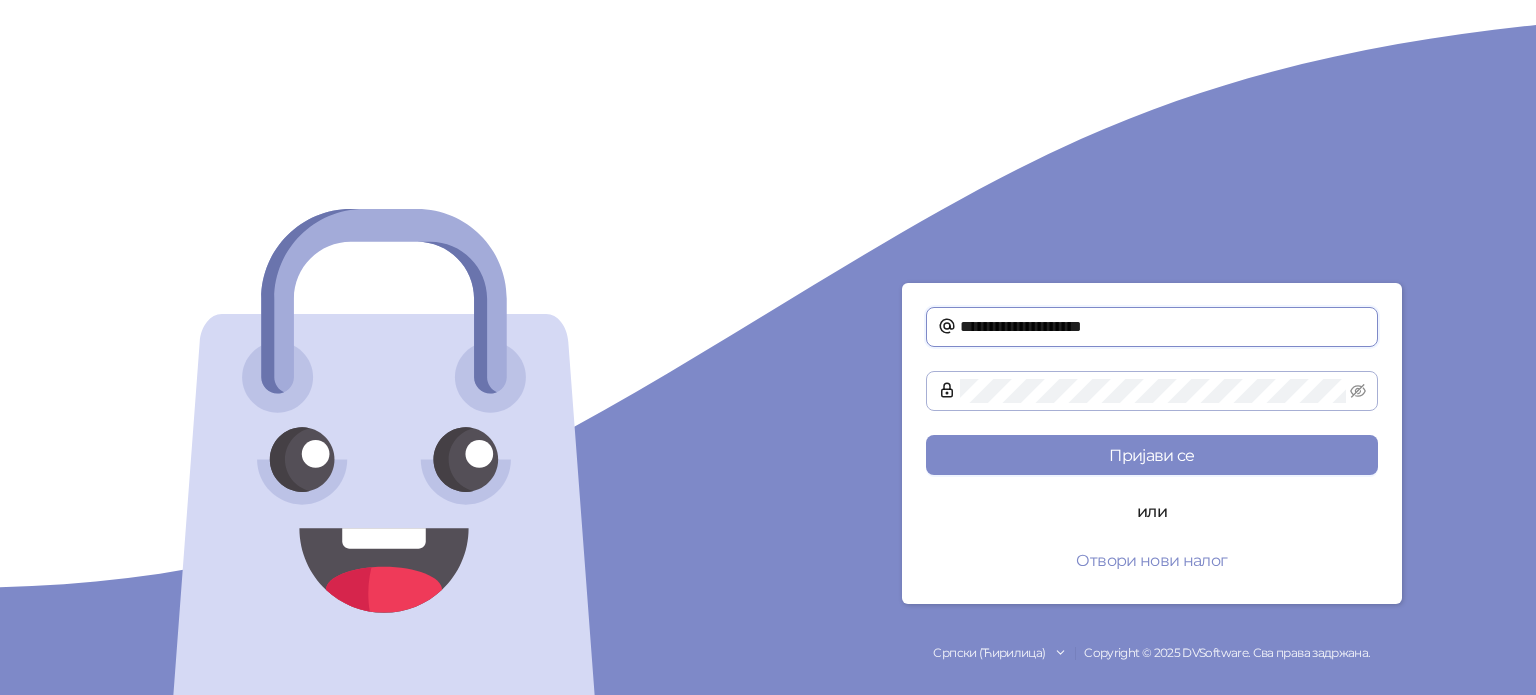 type on "**********" 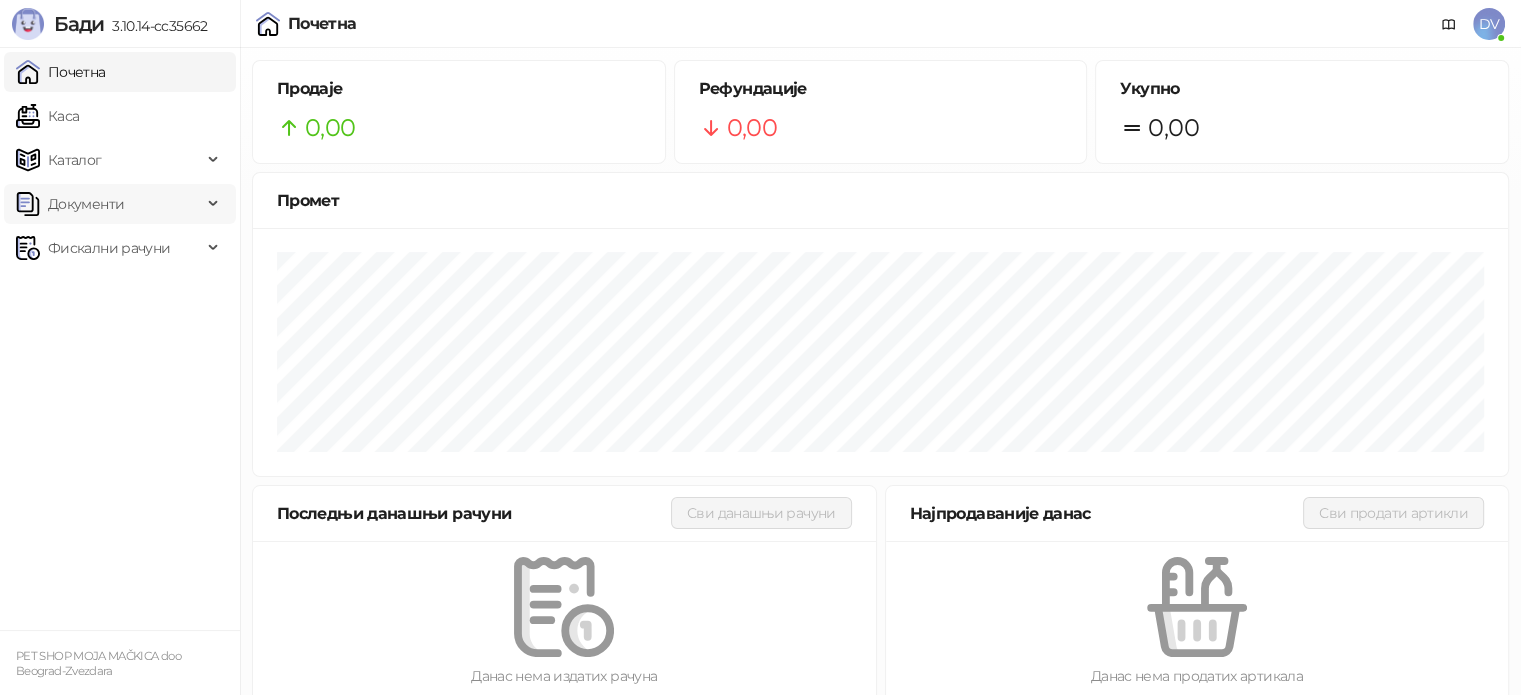 click on "Документи" at bounding box center [109, 204] 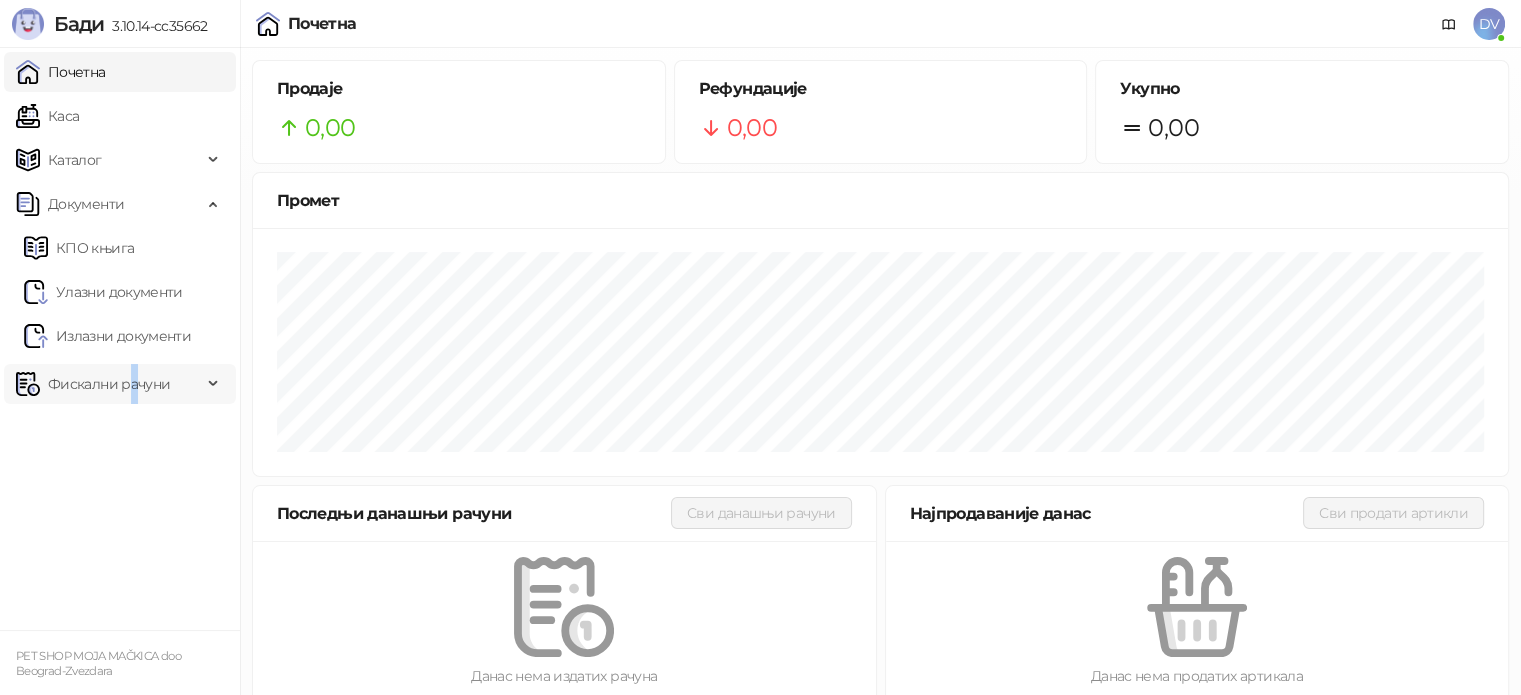 click on "Фискални рачуни" at bounding box center (109, 384) 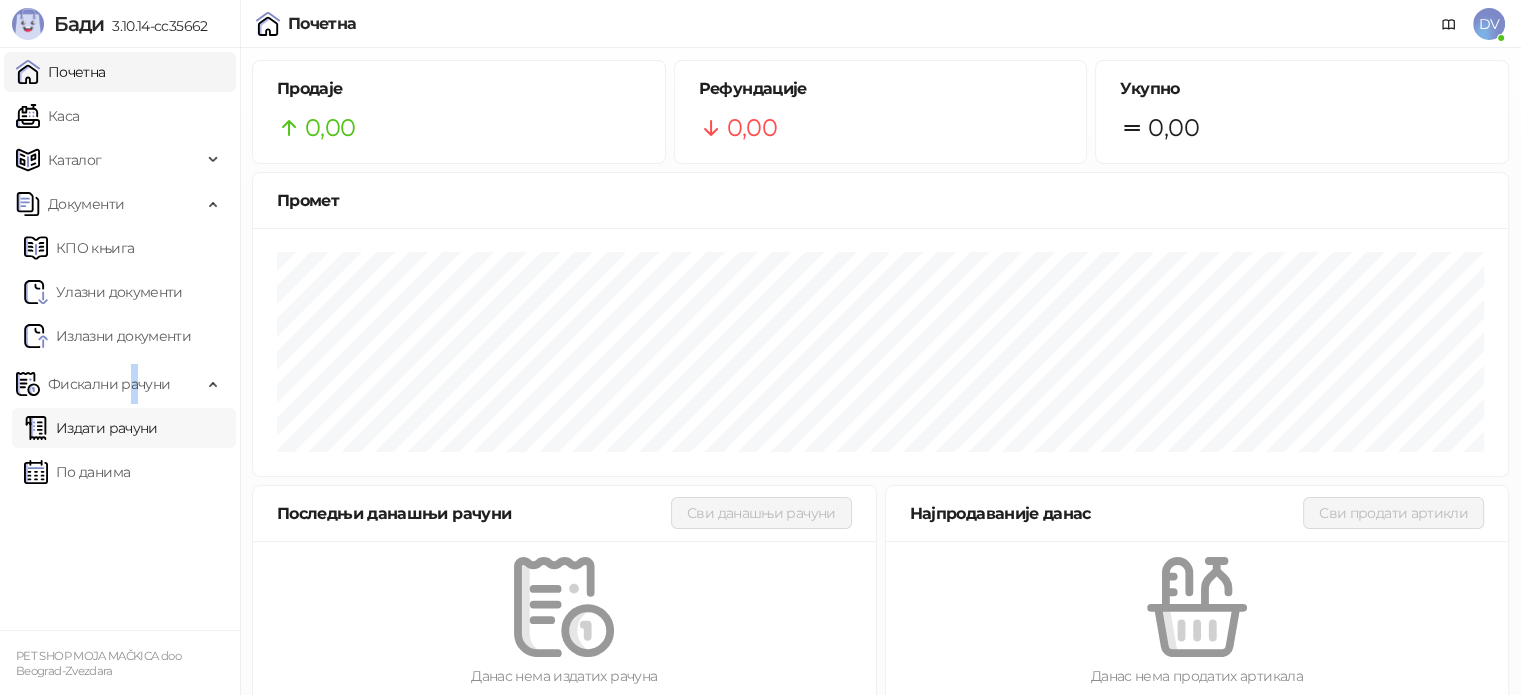 click on "Издати рачуни" at bounding box center [91, 428] 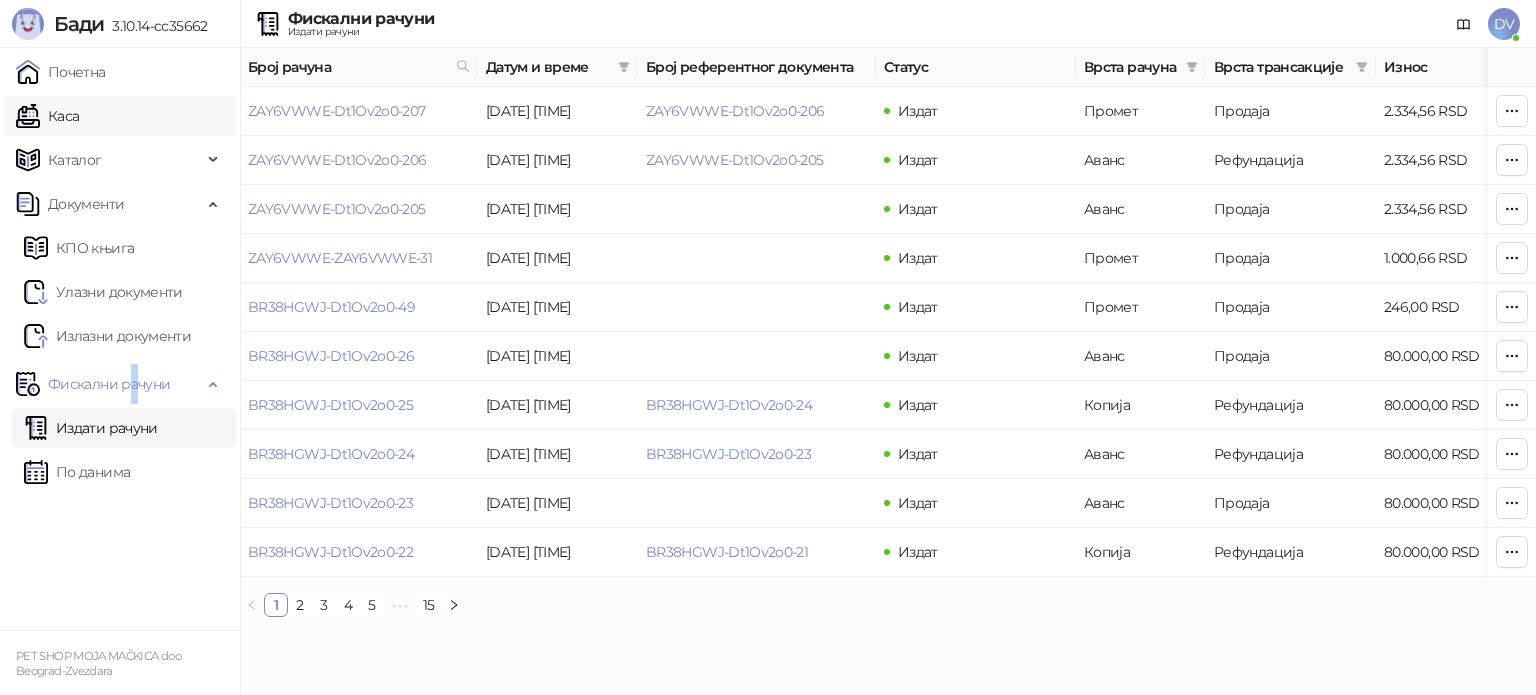 click on "Каса" at bounding box center (47, 116) 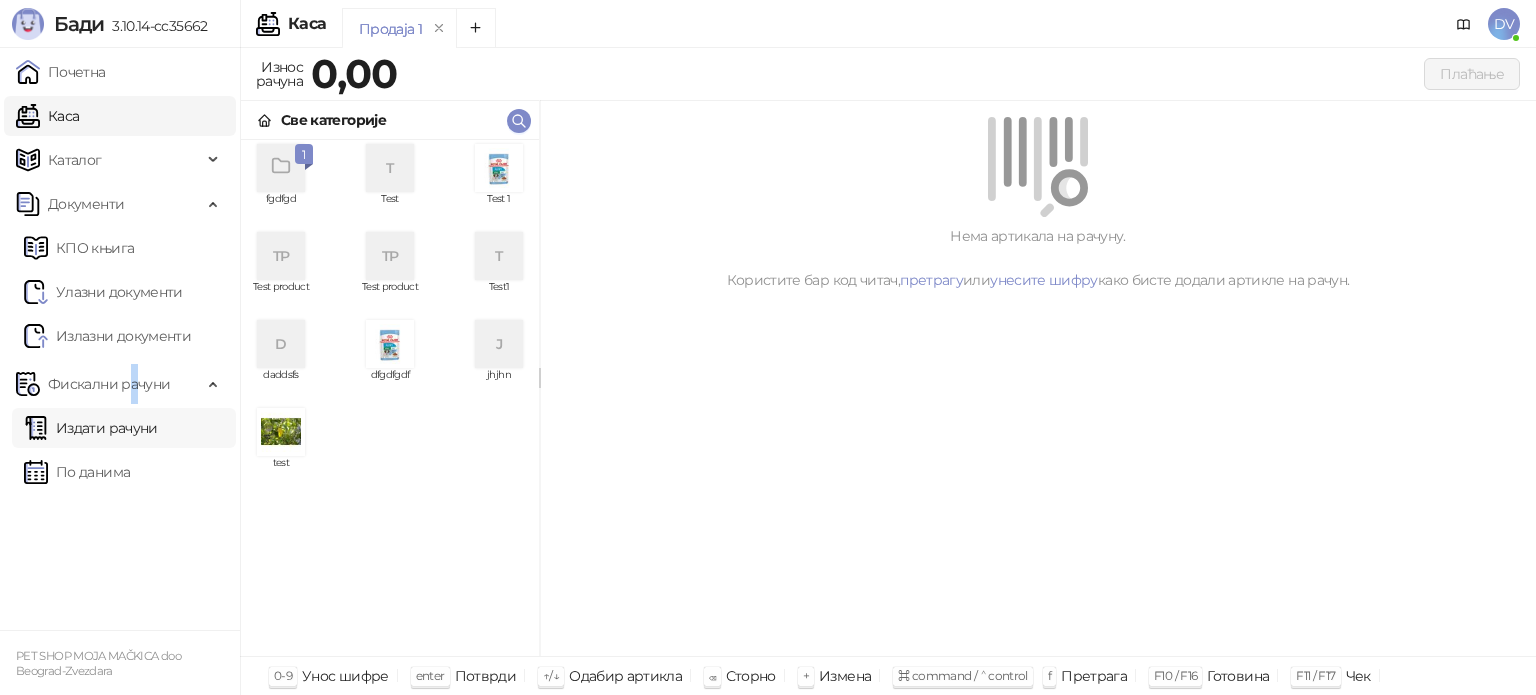 click on "Издати рачуни" at bounding box center [91, 428] 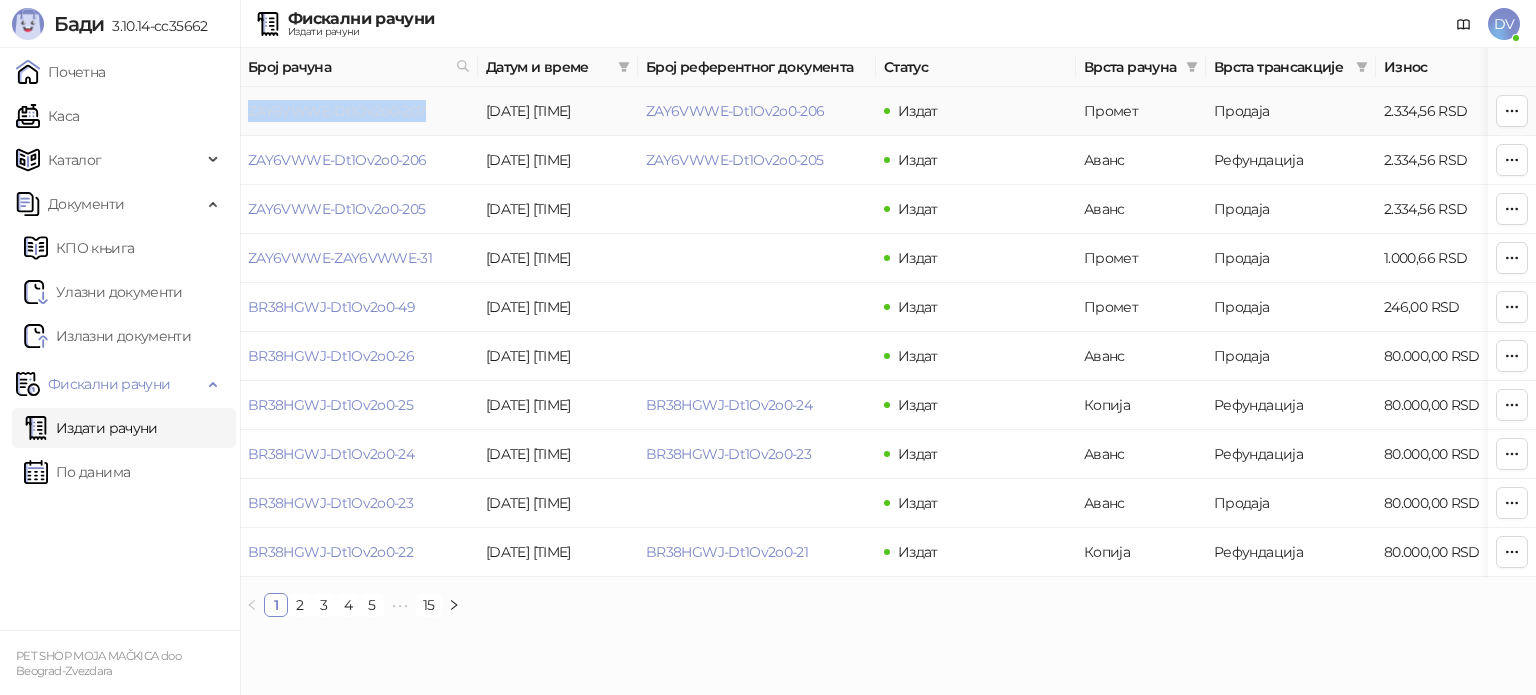 drag, startPoint x: 431, startPoint y: 112, endPoint x: 276, endPoint y: 114, distance: 155.01291 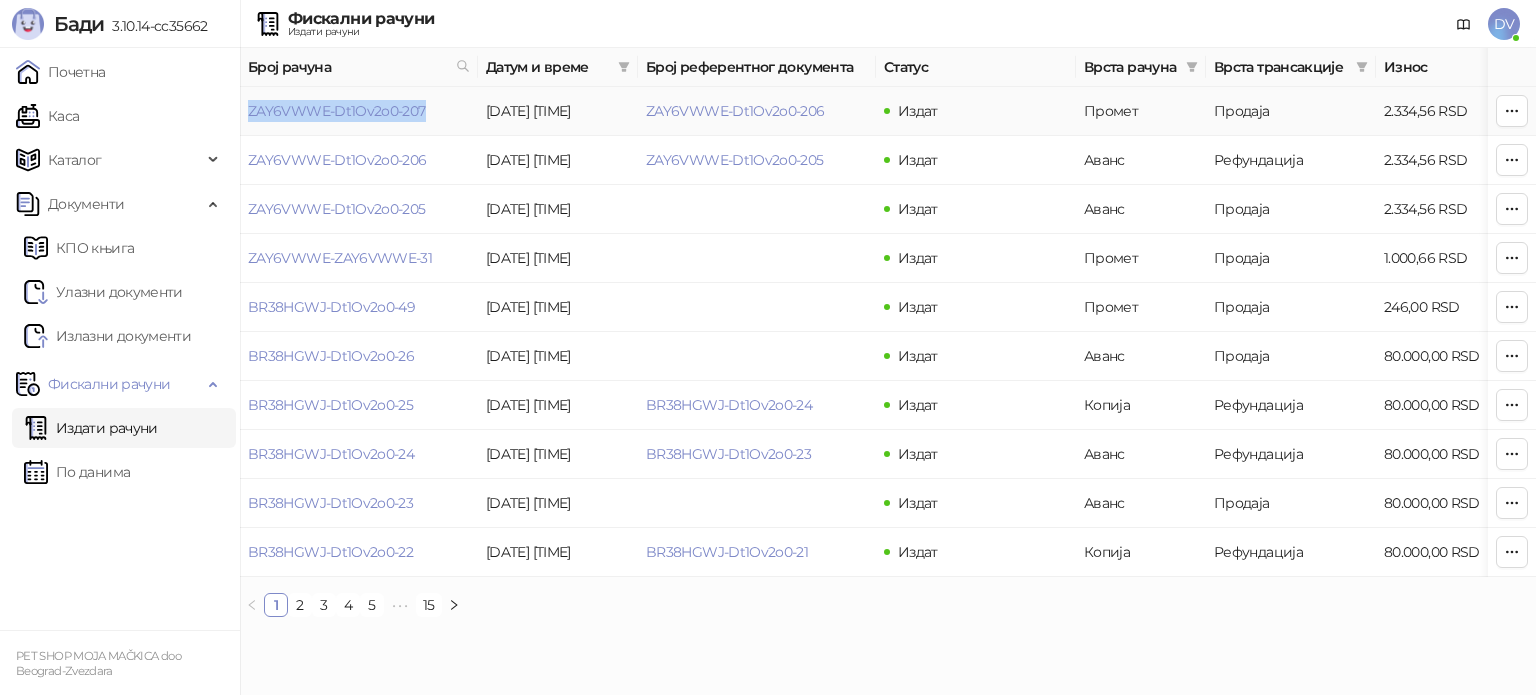 click on "ZAY6VWWE-Dt1Ov2o0-207" at bounding box center (359, 111) 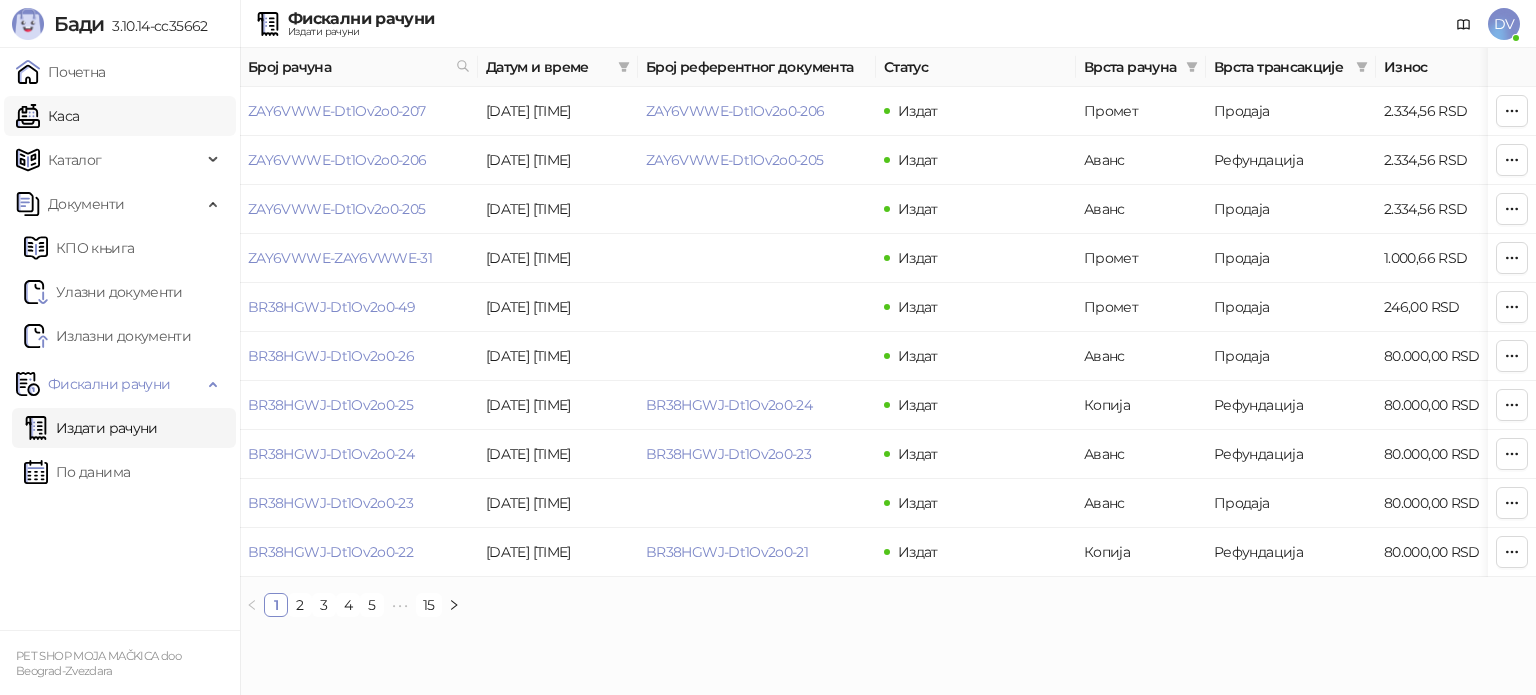 click on "Каса" at bounding box center [47, 116] 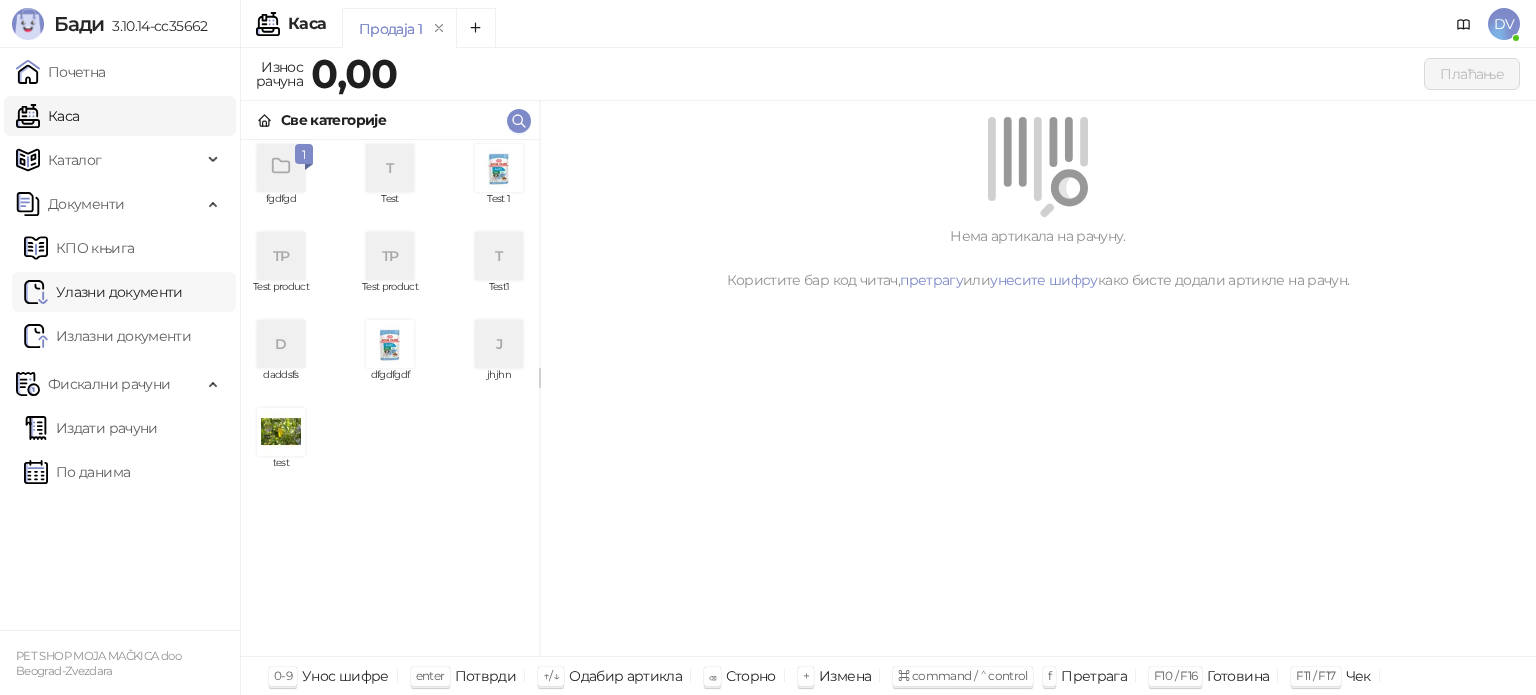 click on "Улазни документи" at bounding box center (103, 292) 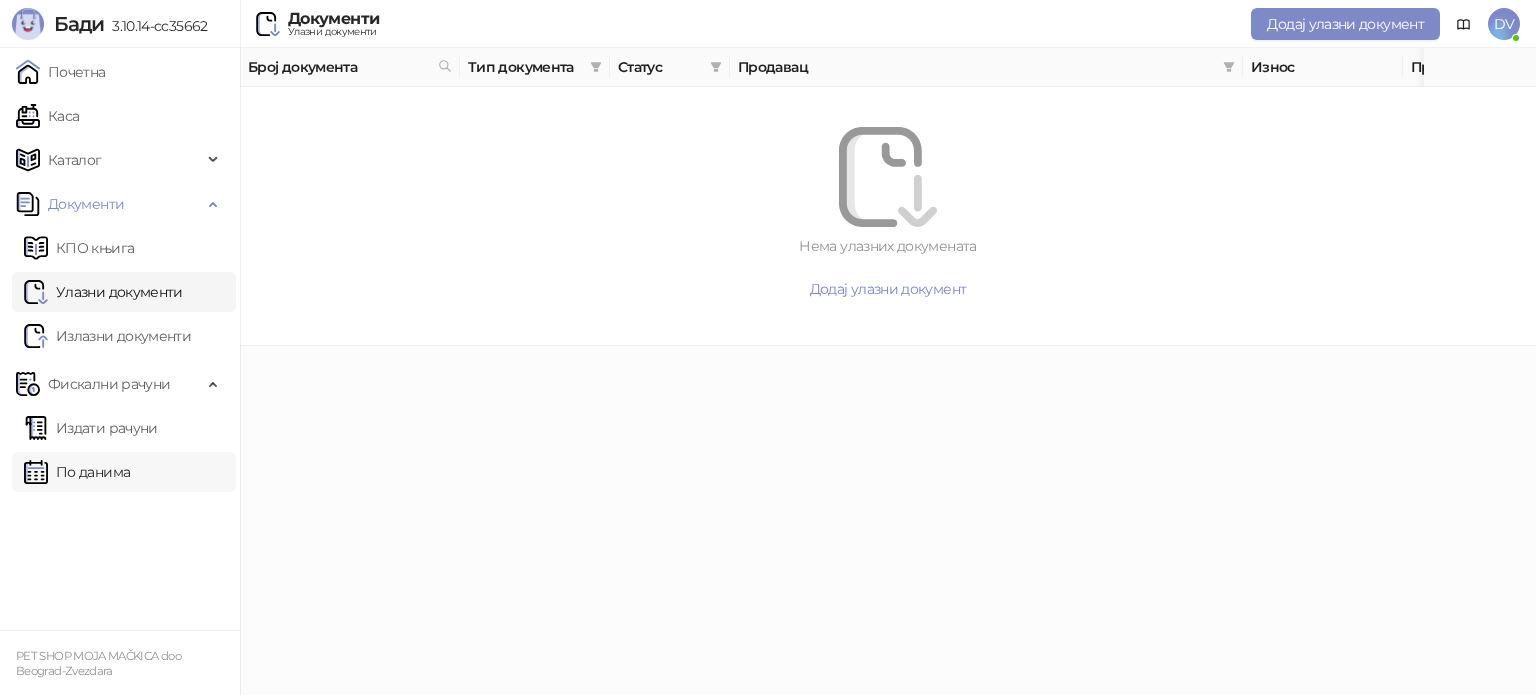 click on "По данима" at bounding box center [77, 472] 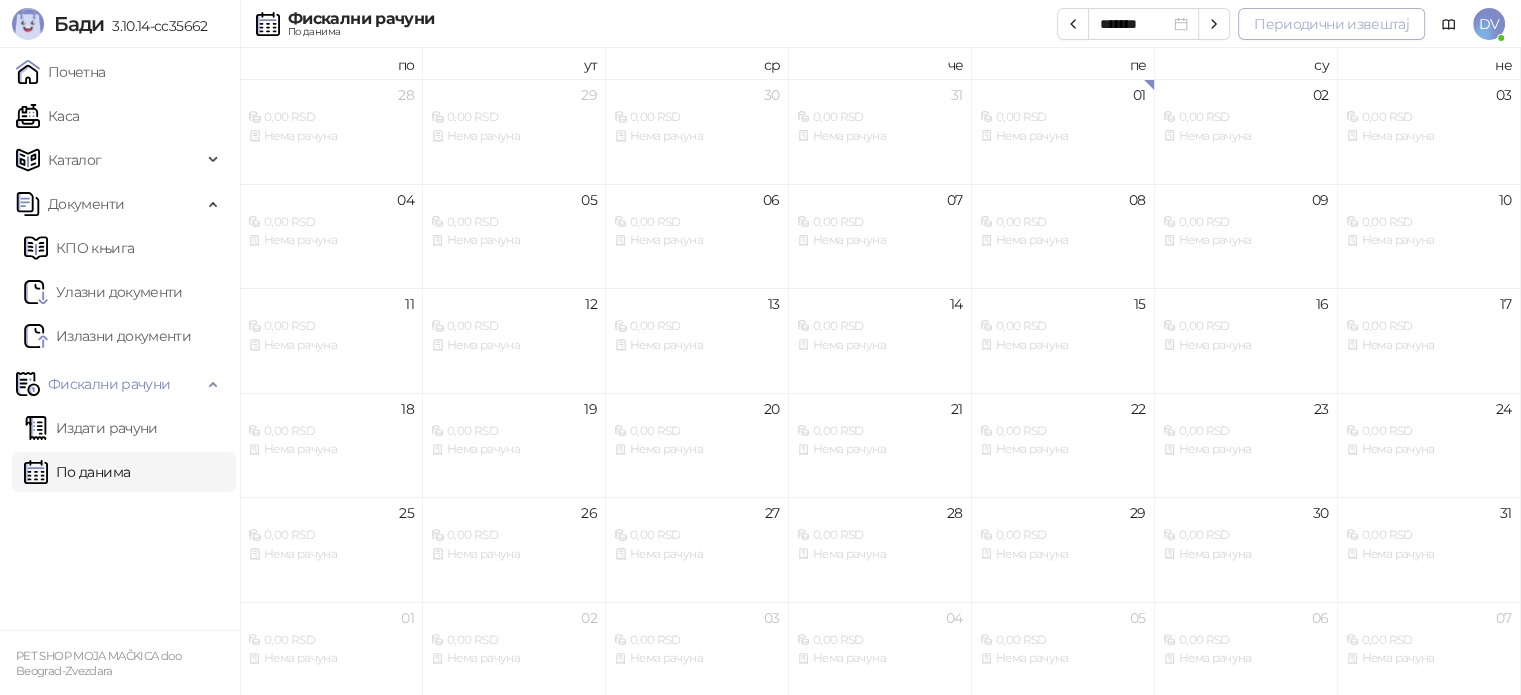 click on "Периодични извештај" at bounding box center [1331, 24] 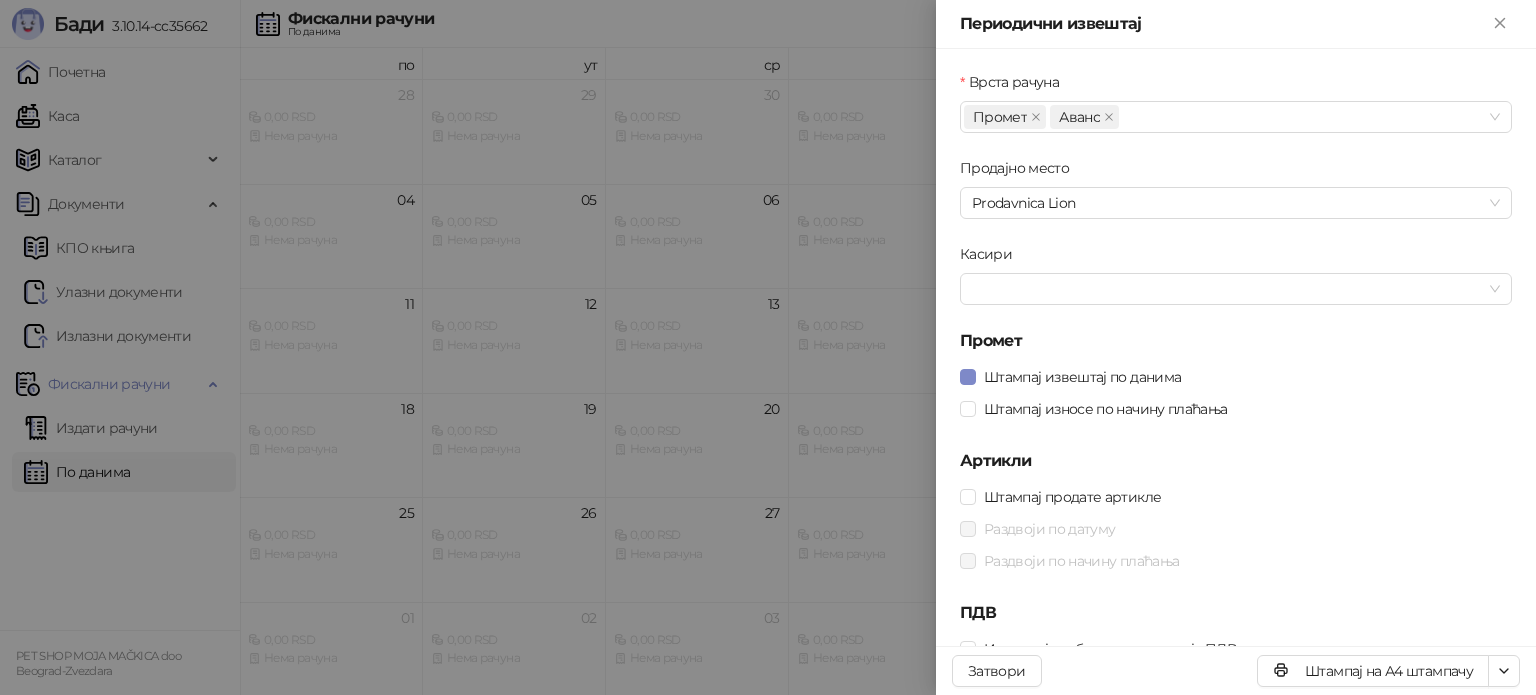 scroll, scrollTop: 106, scrollLeft: 0, axis: vertical 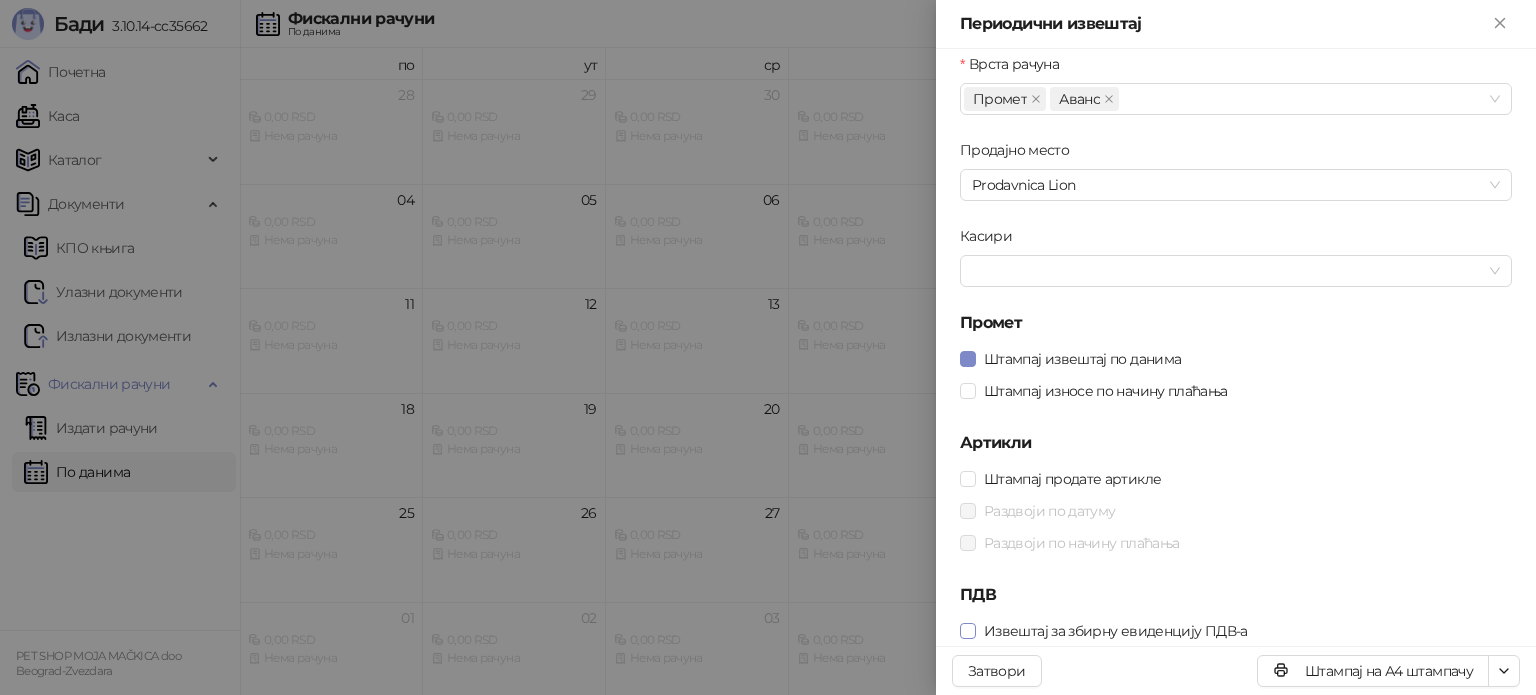 click on "Извештај за збирну евиденцију ПДВ-а" at bounding box center (1116, 631) 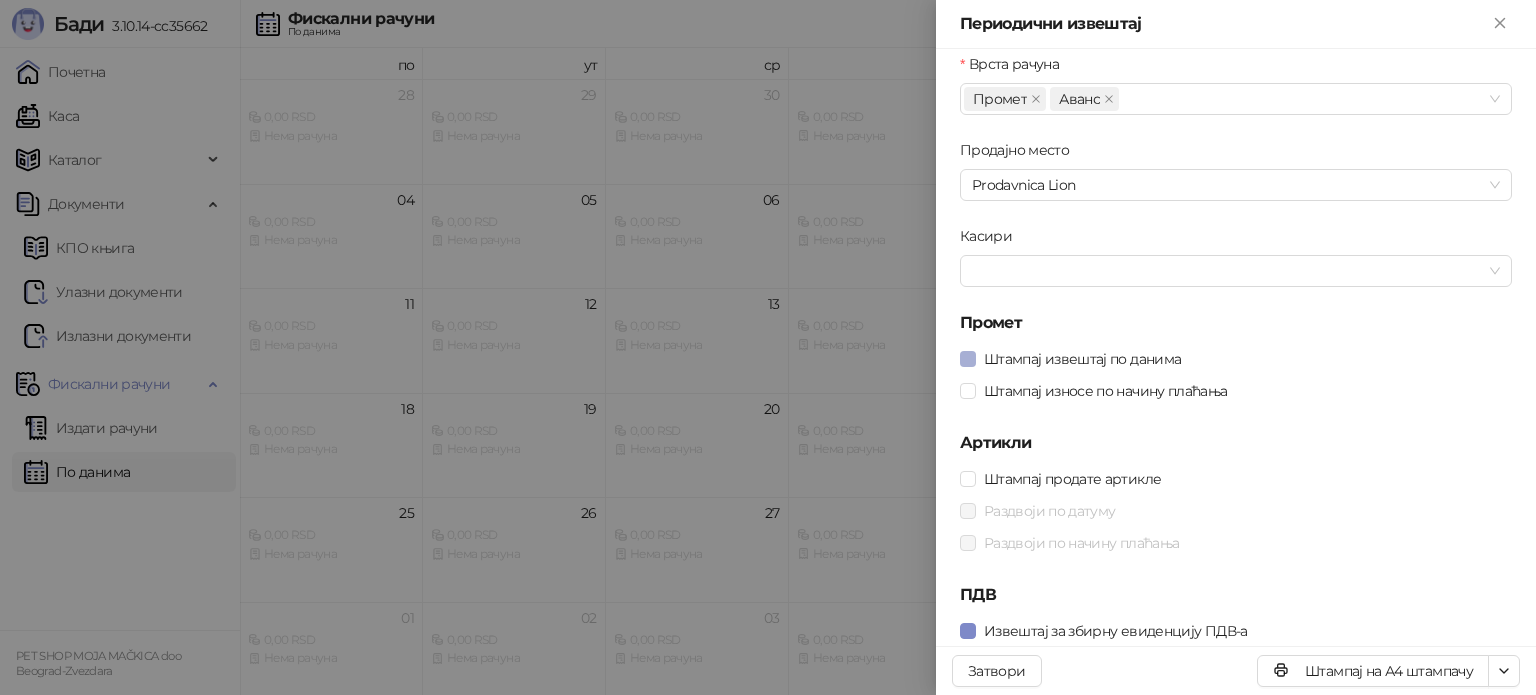 click on "Штампај извештај по данима" at bounding box center [1082, 359] 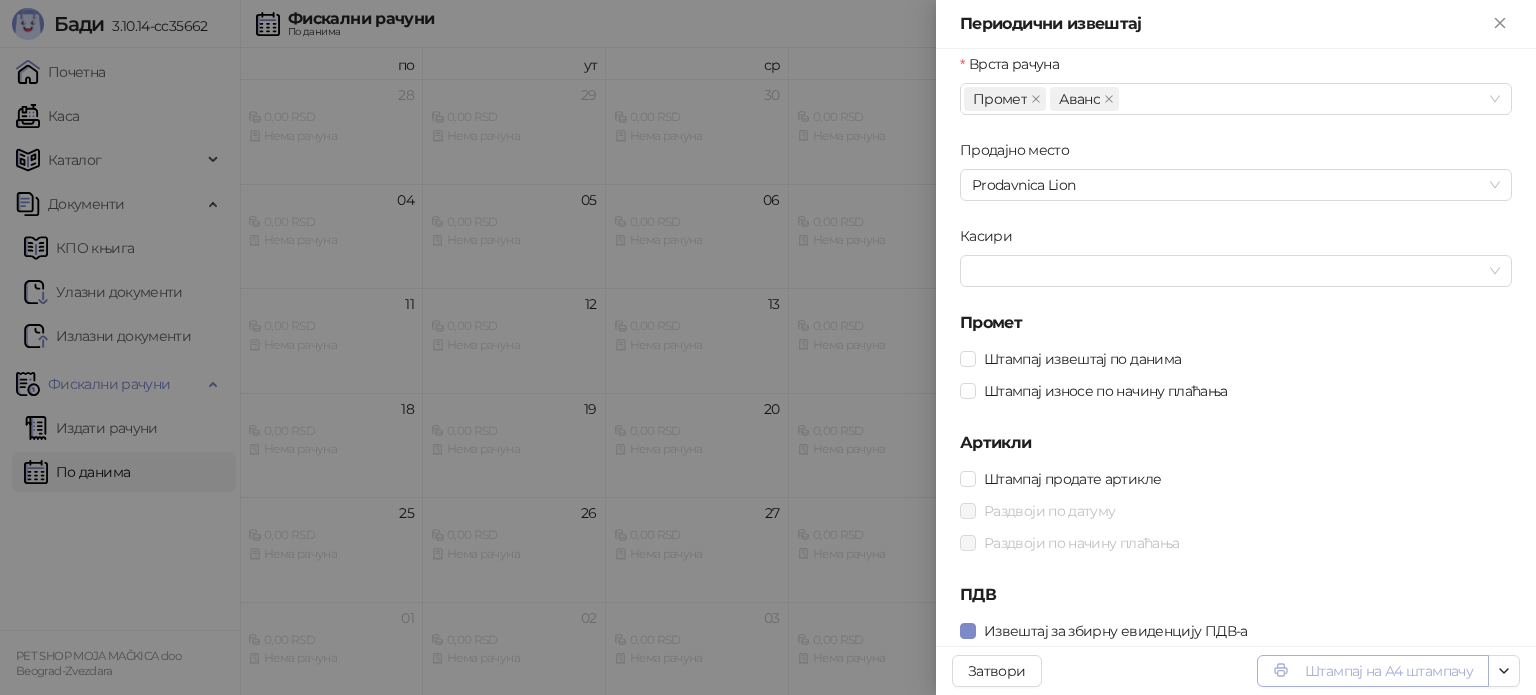 click on "Штампај на А4 штампачу" at bounding box center (1373, 671) 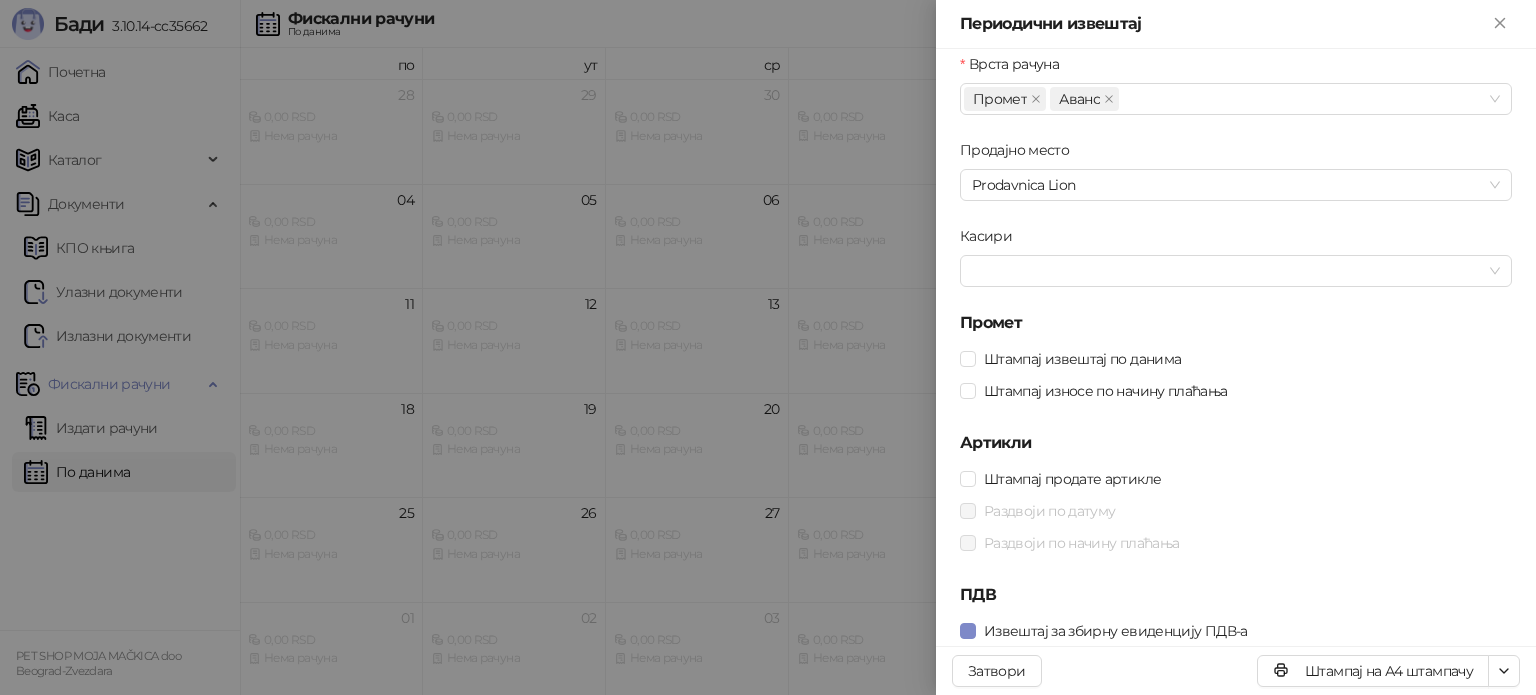 scroll, scrollTop: 0, scrollLeft: 0, axis: both 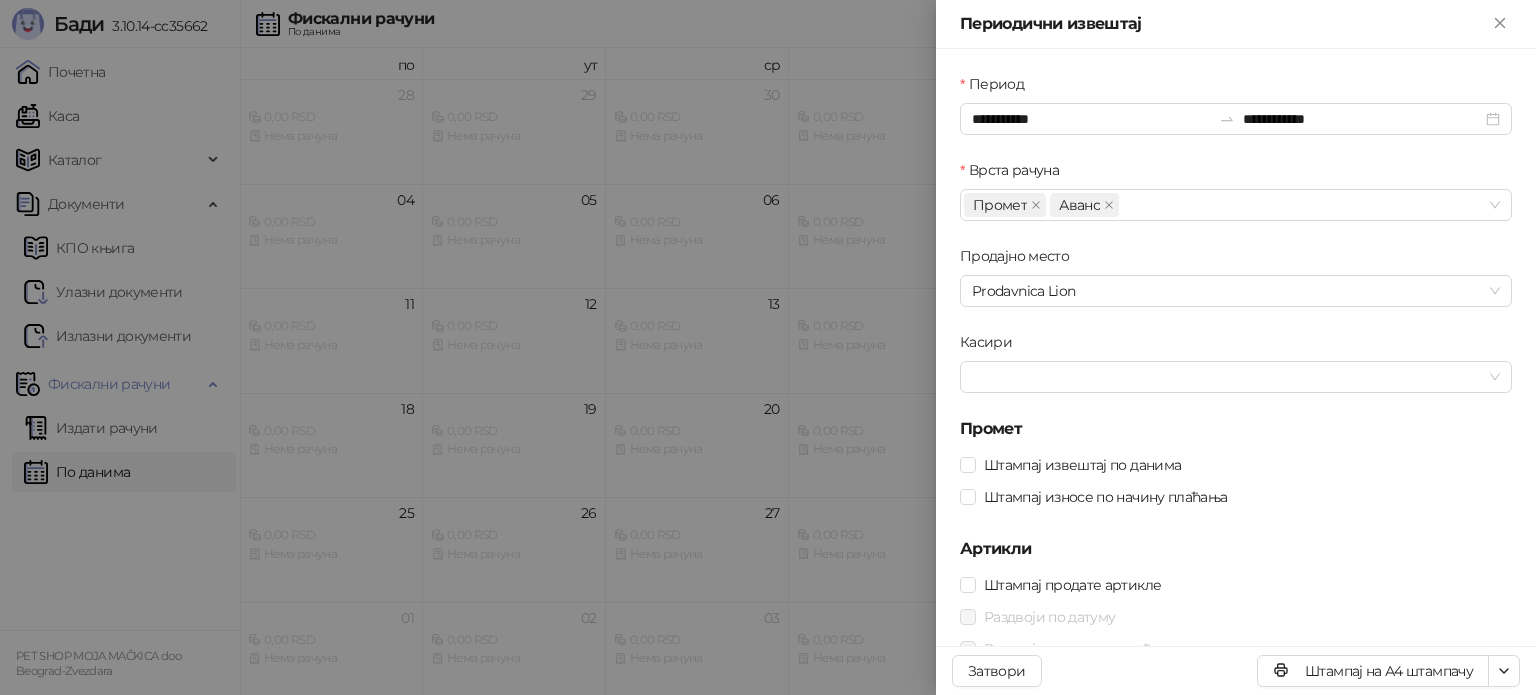 click on "**********" at bounding box center (1236, 413) 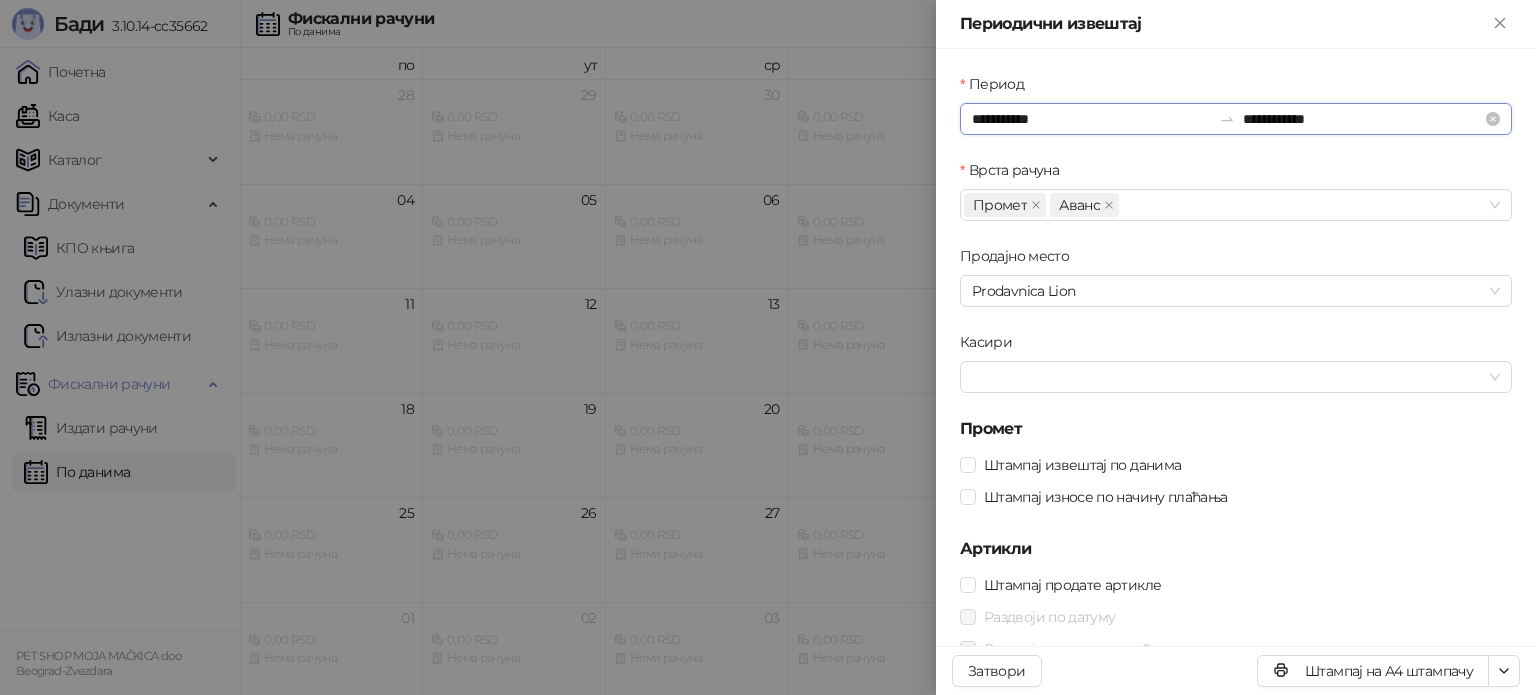 click on "**********" at bounding box center (1091, 119) 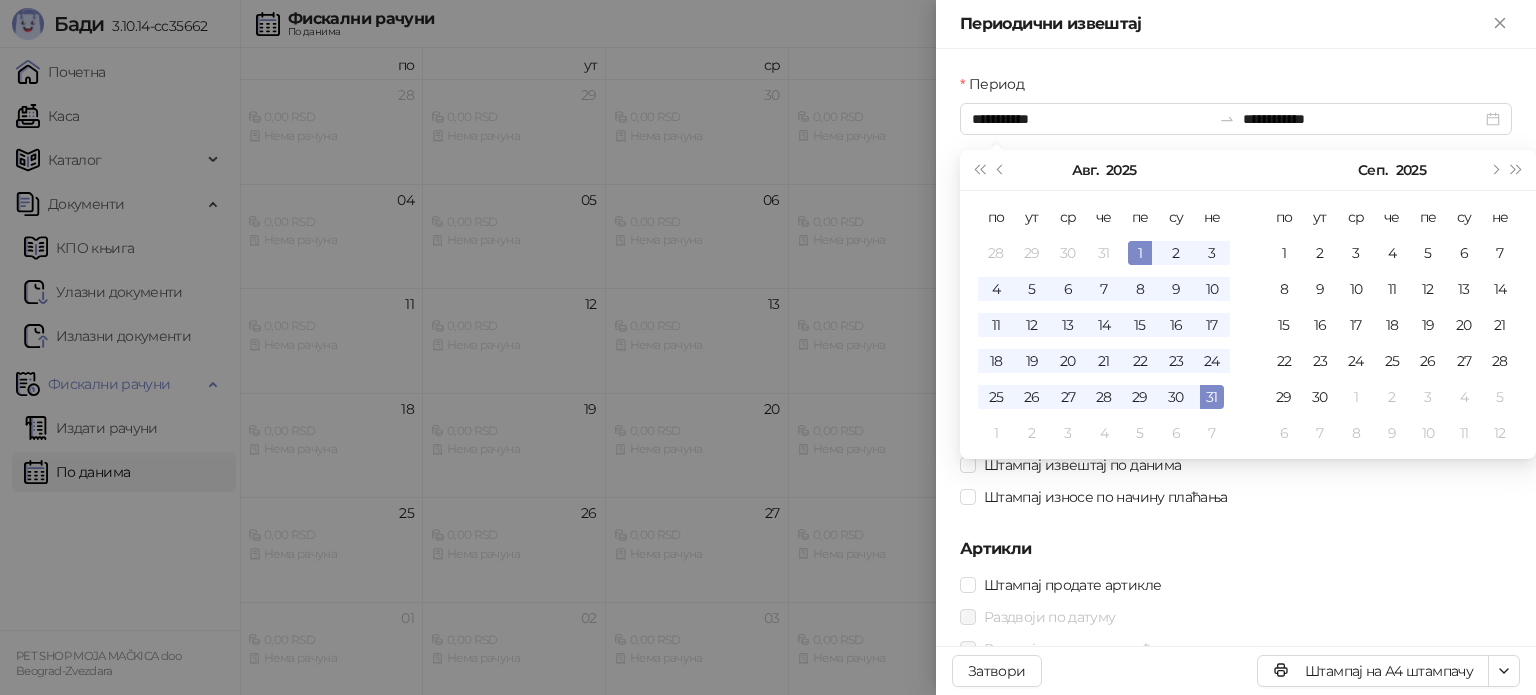 click at bounding box center [768, 347] 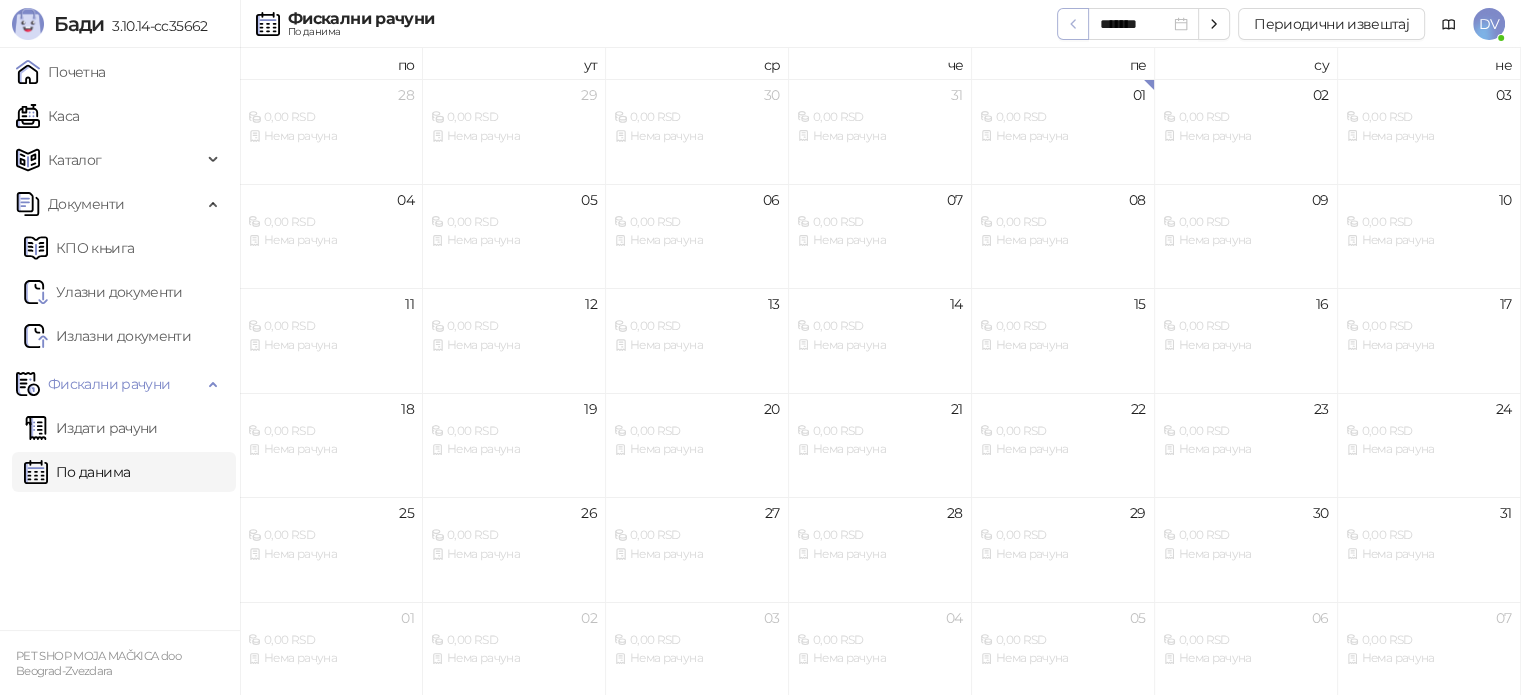 click 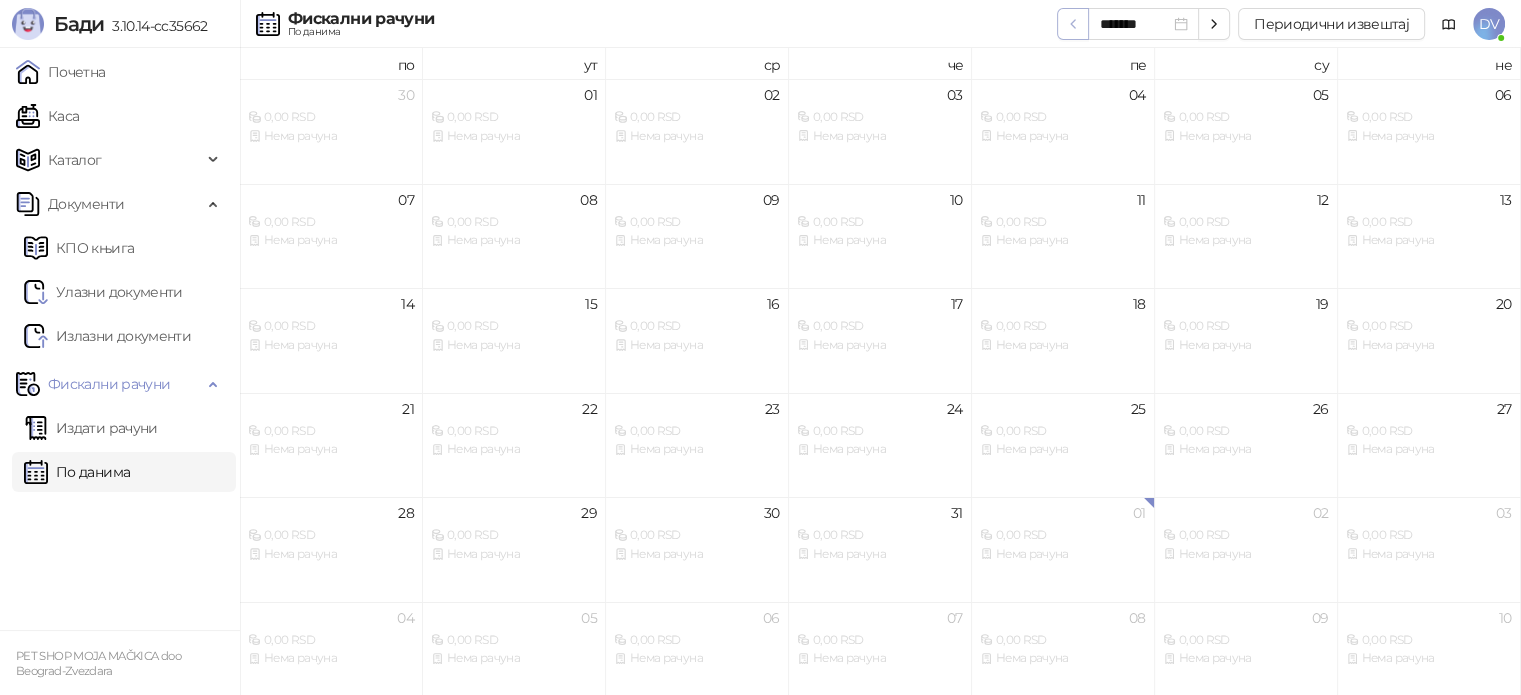click 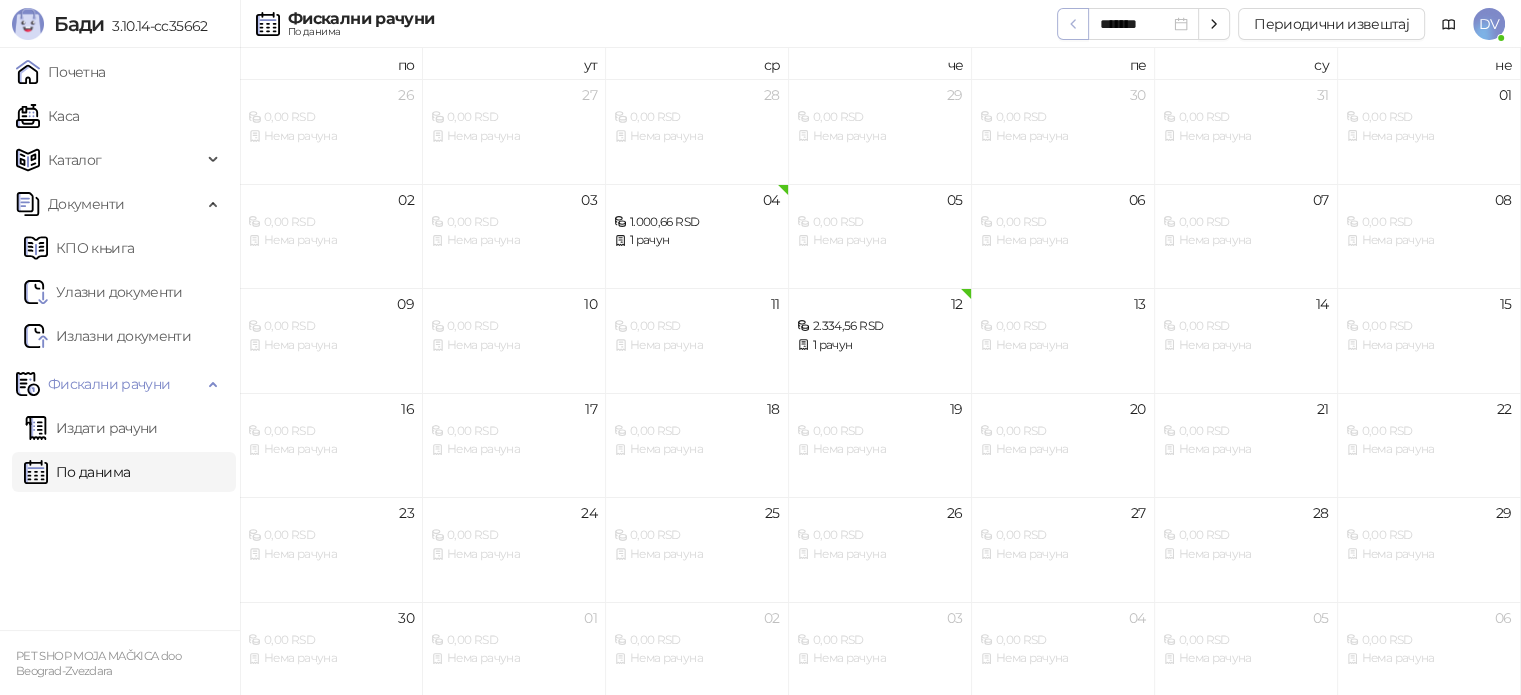 click 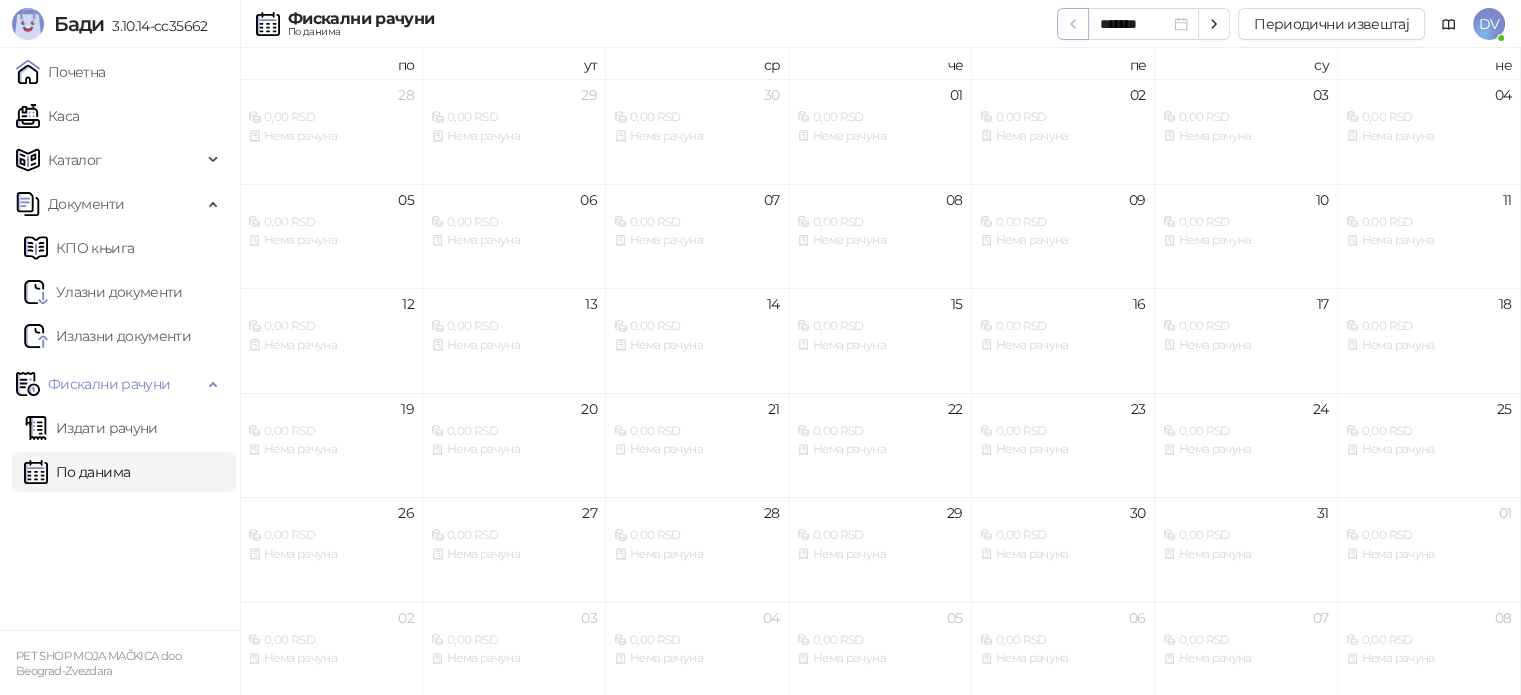 click 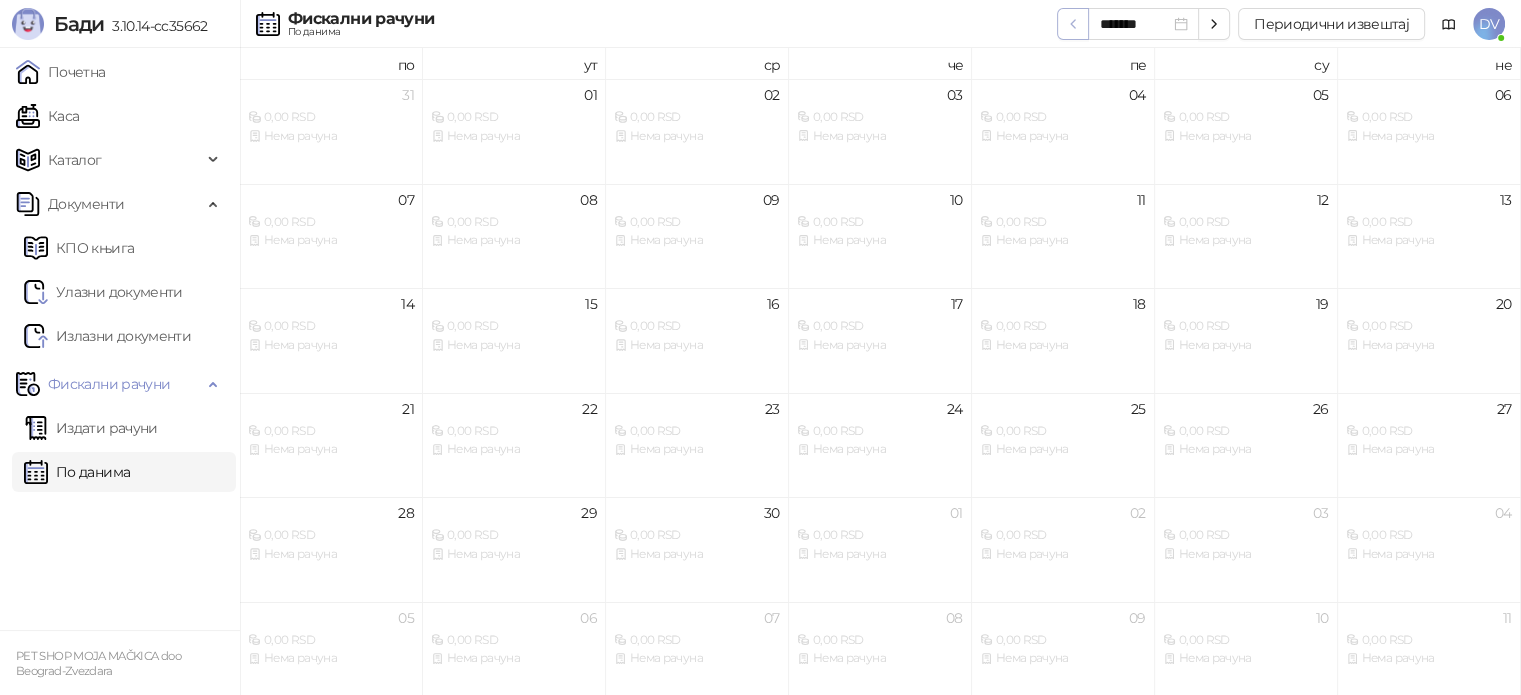 click 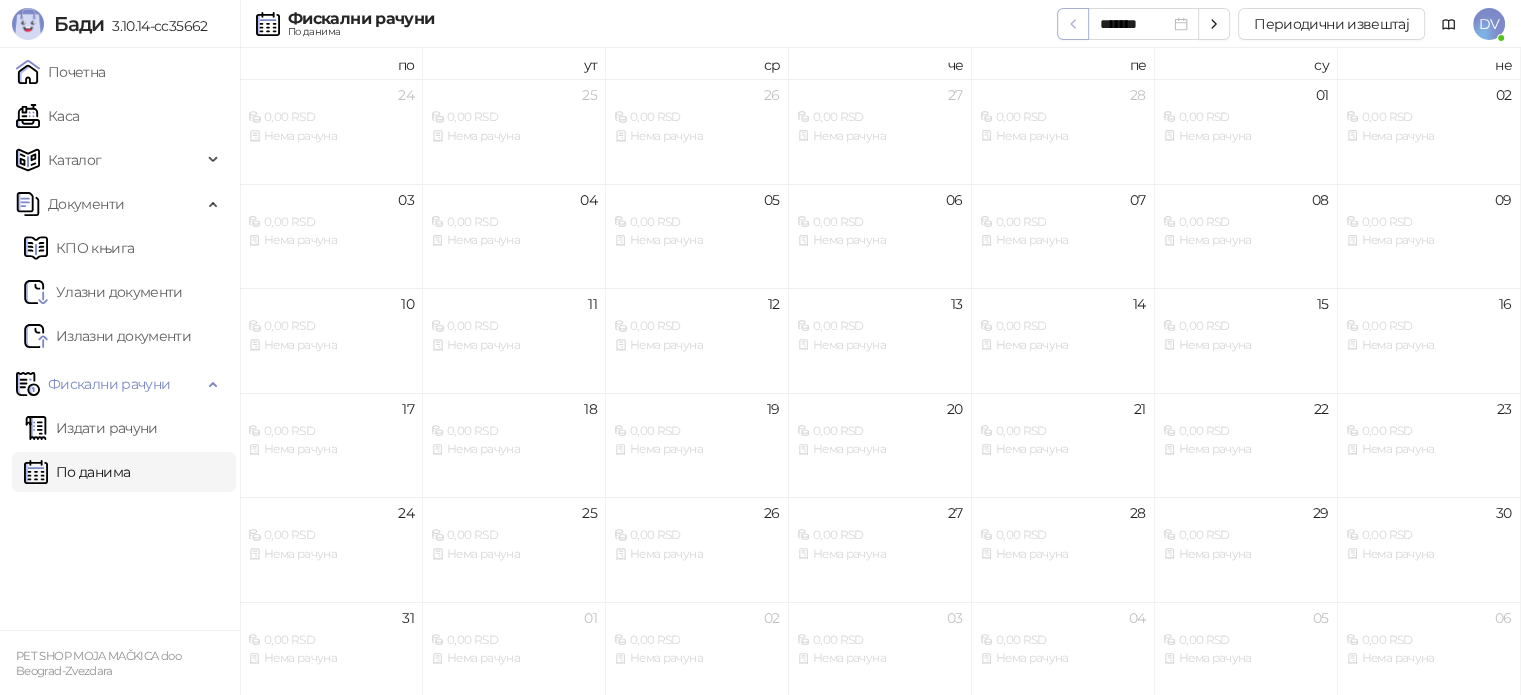 click 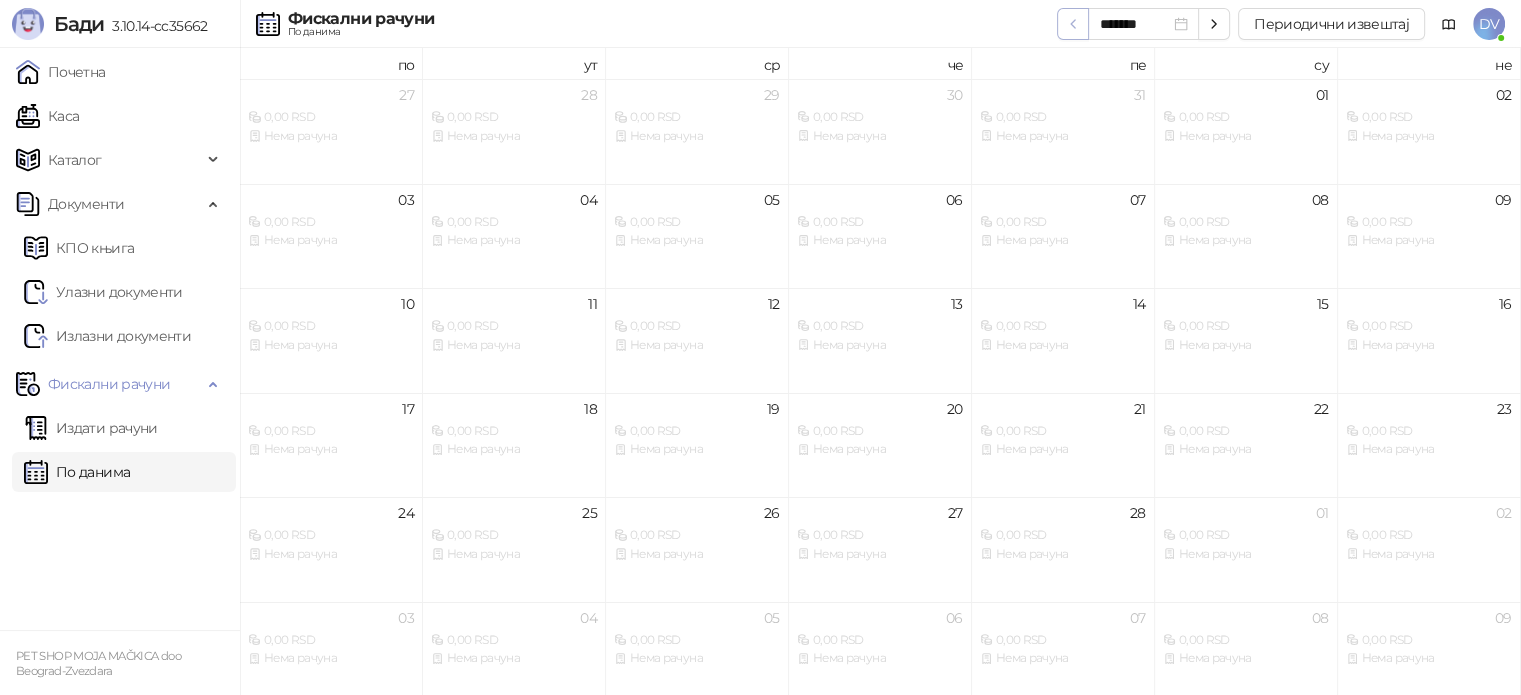 click 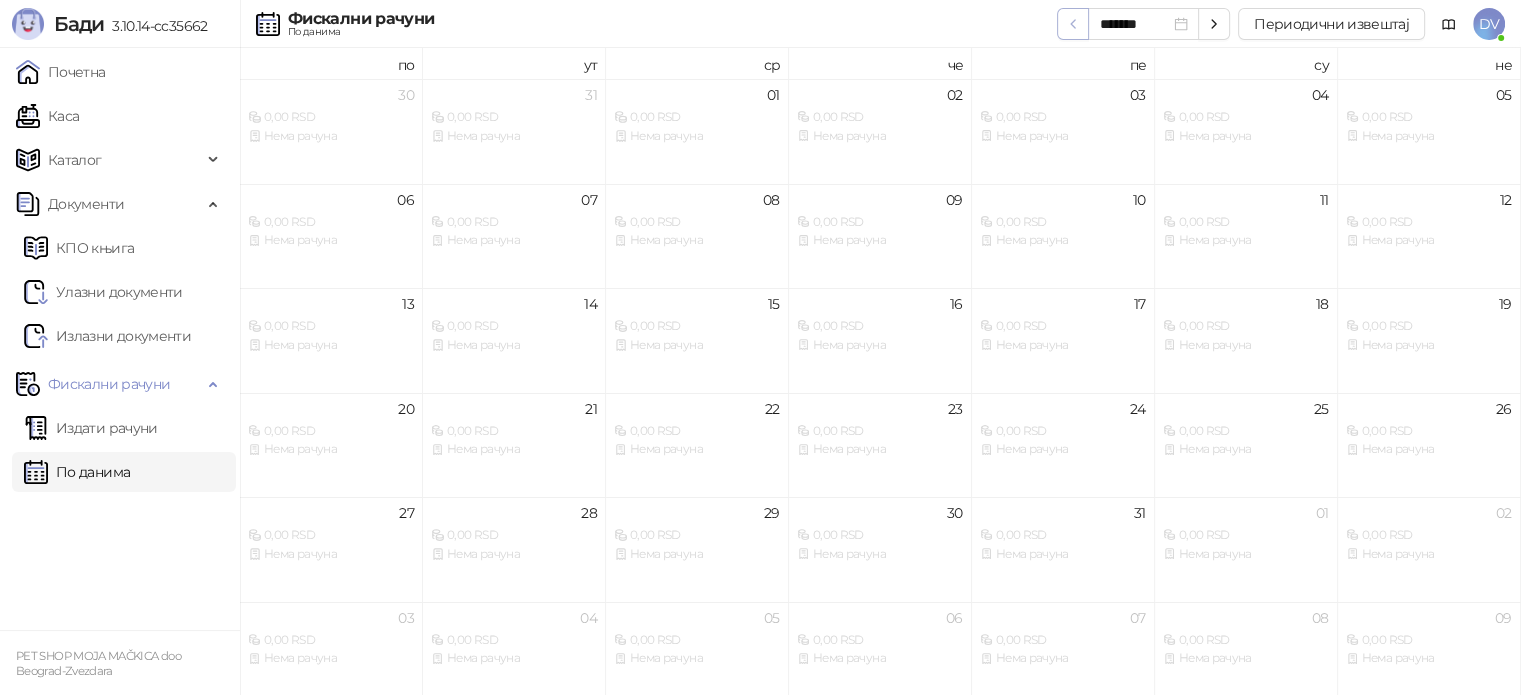 click 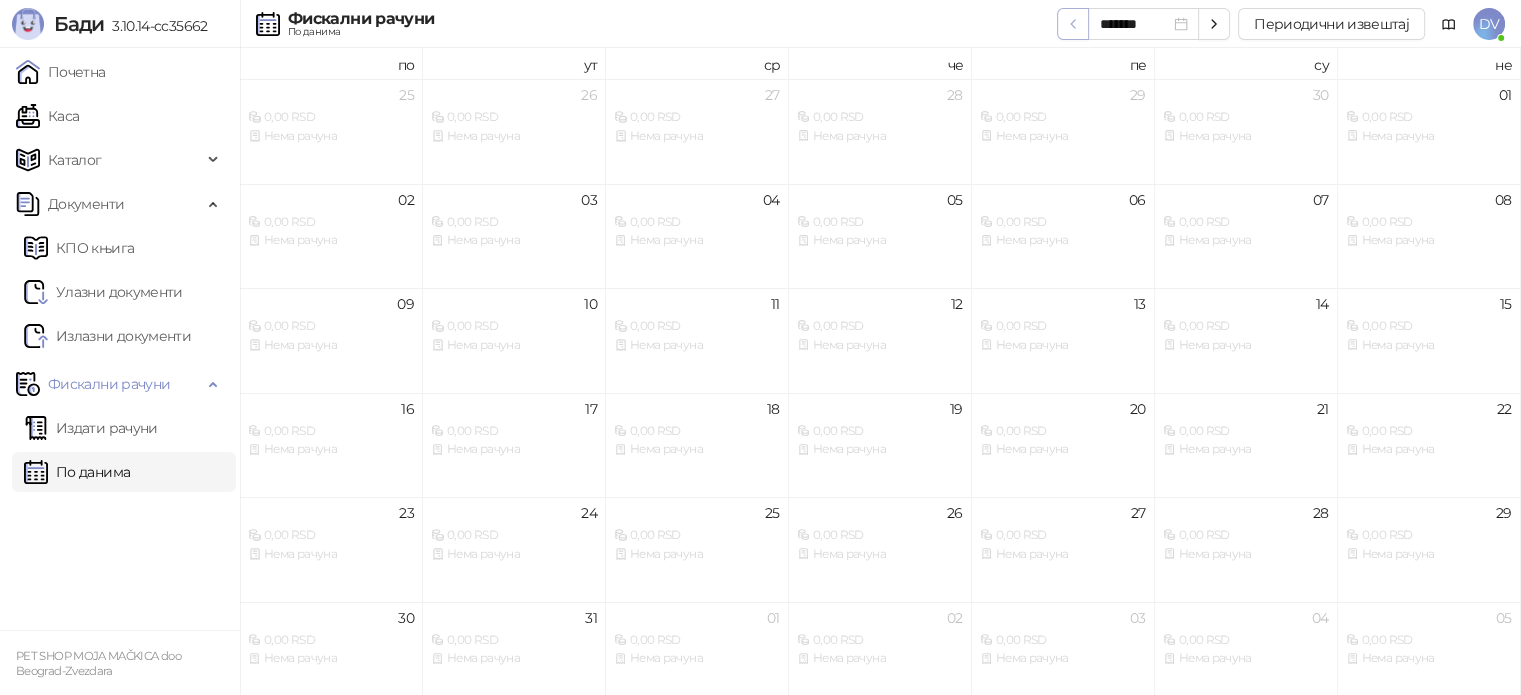 click 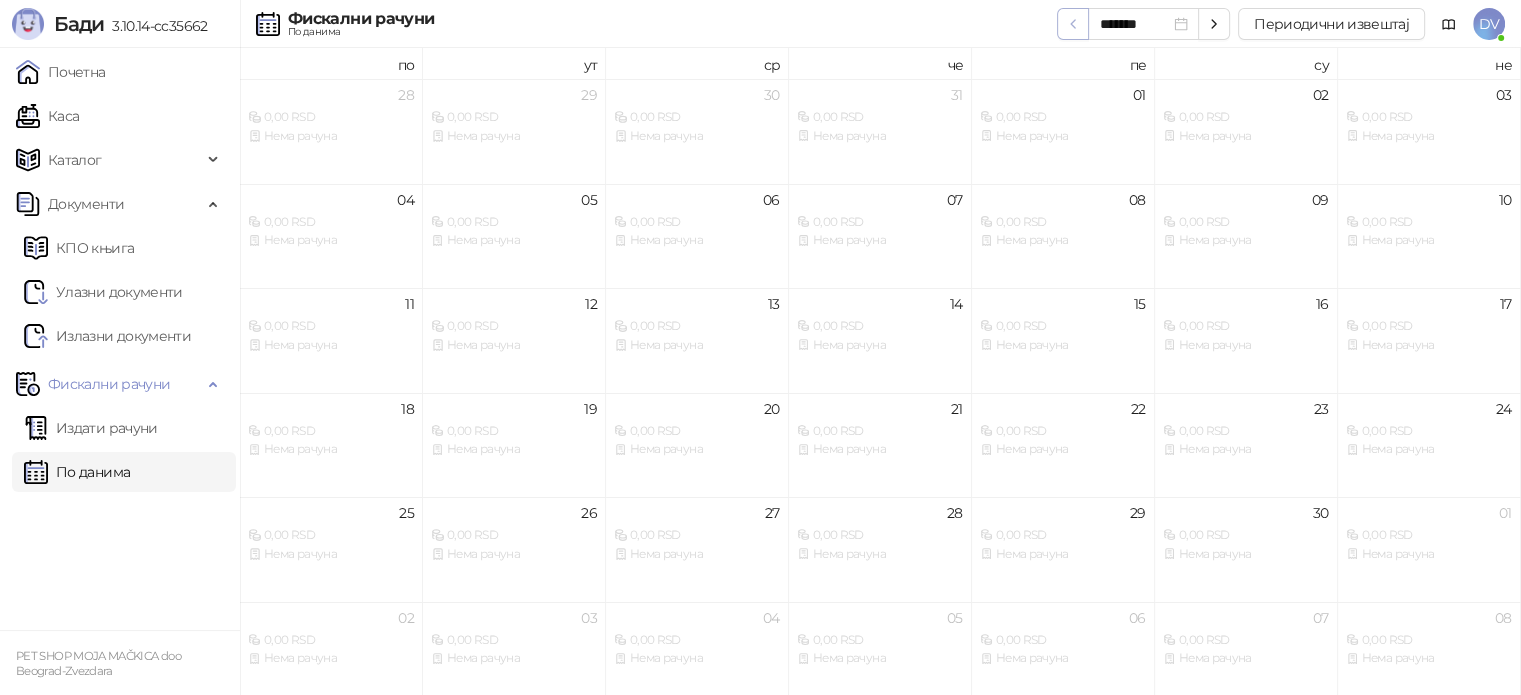 click 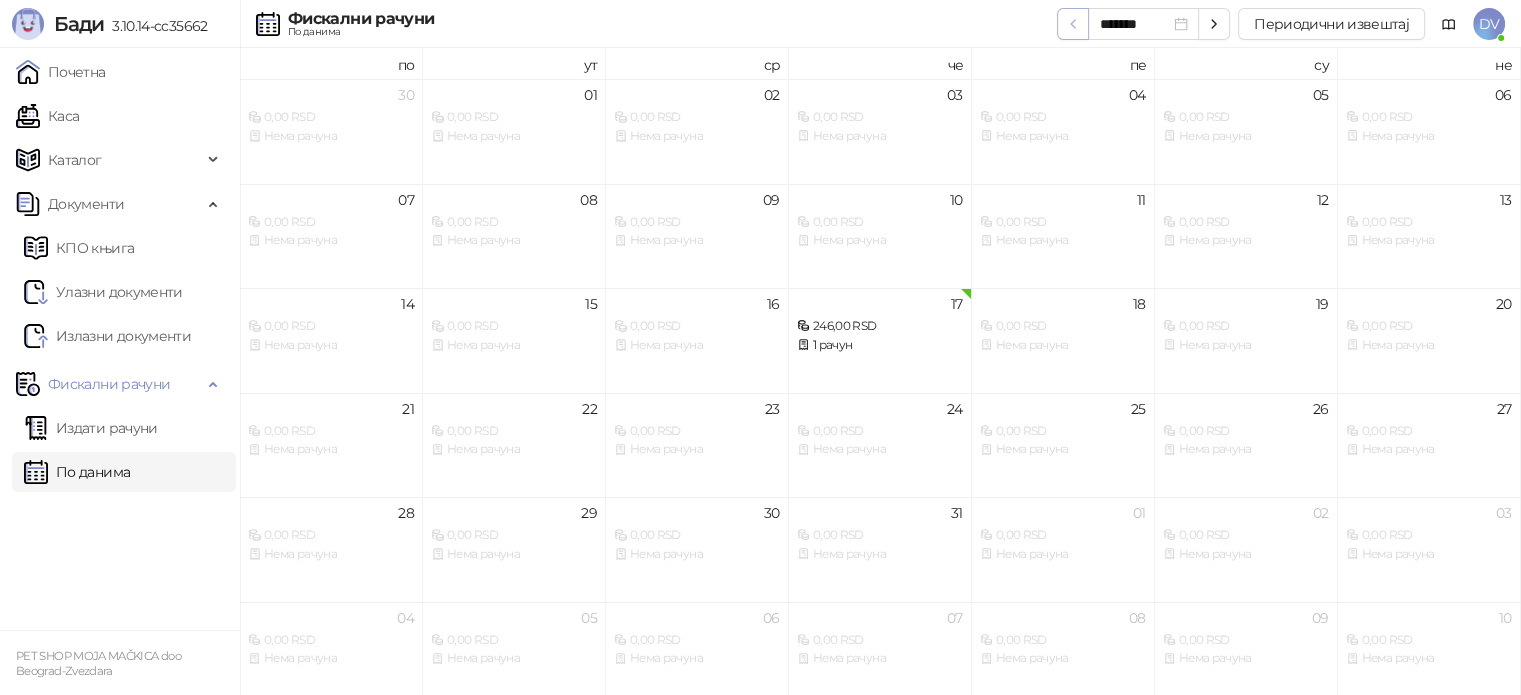 click 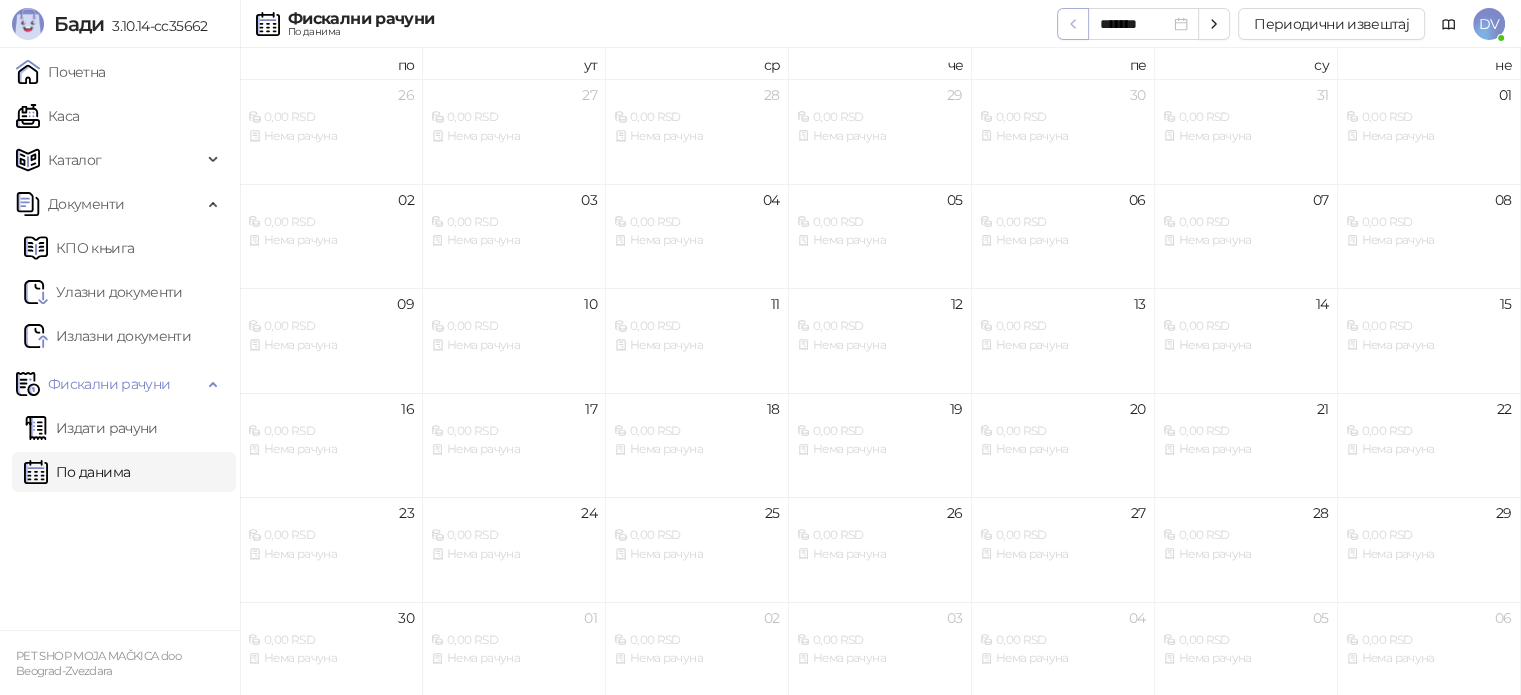 click 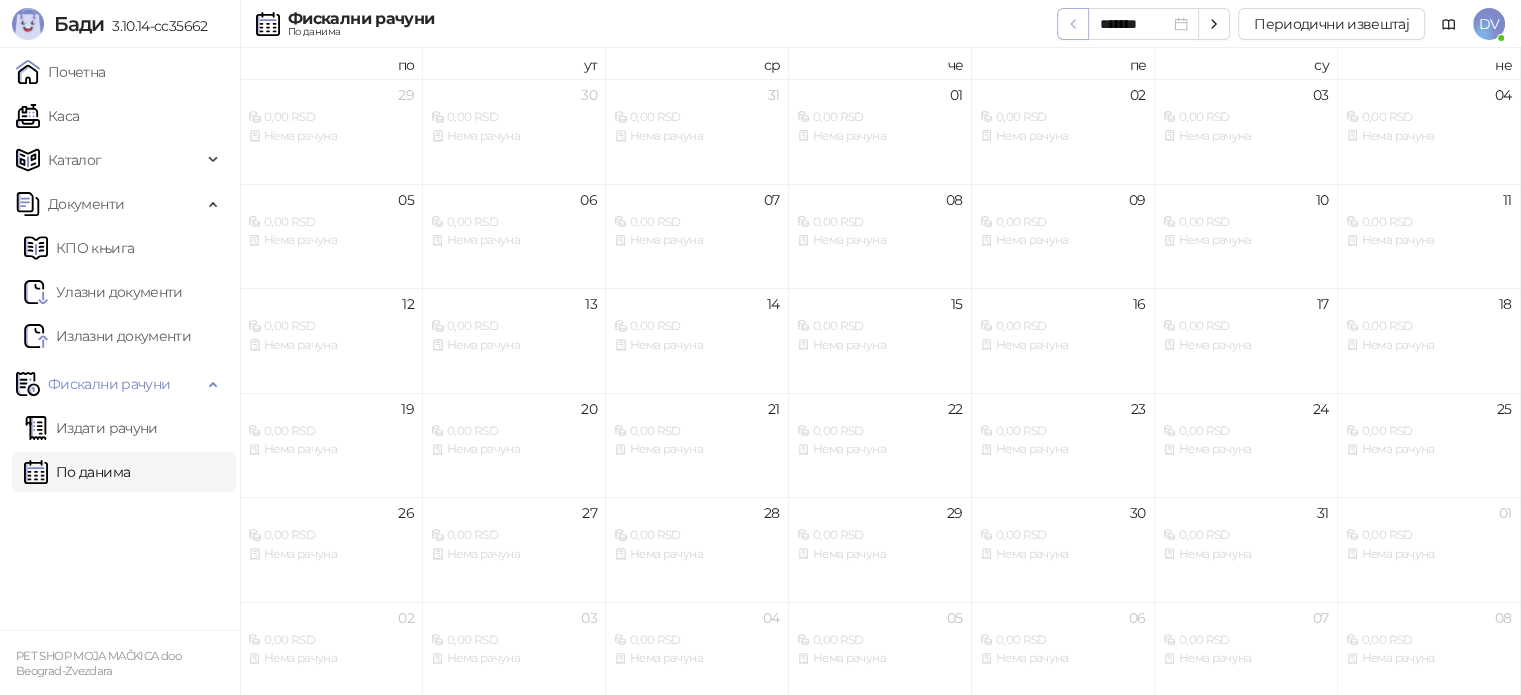 click 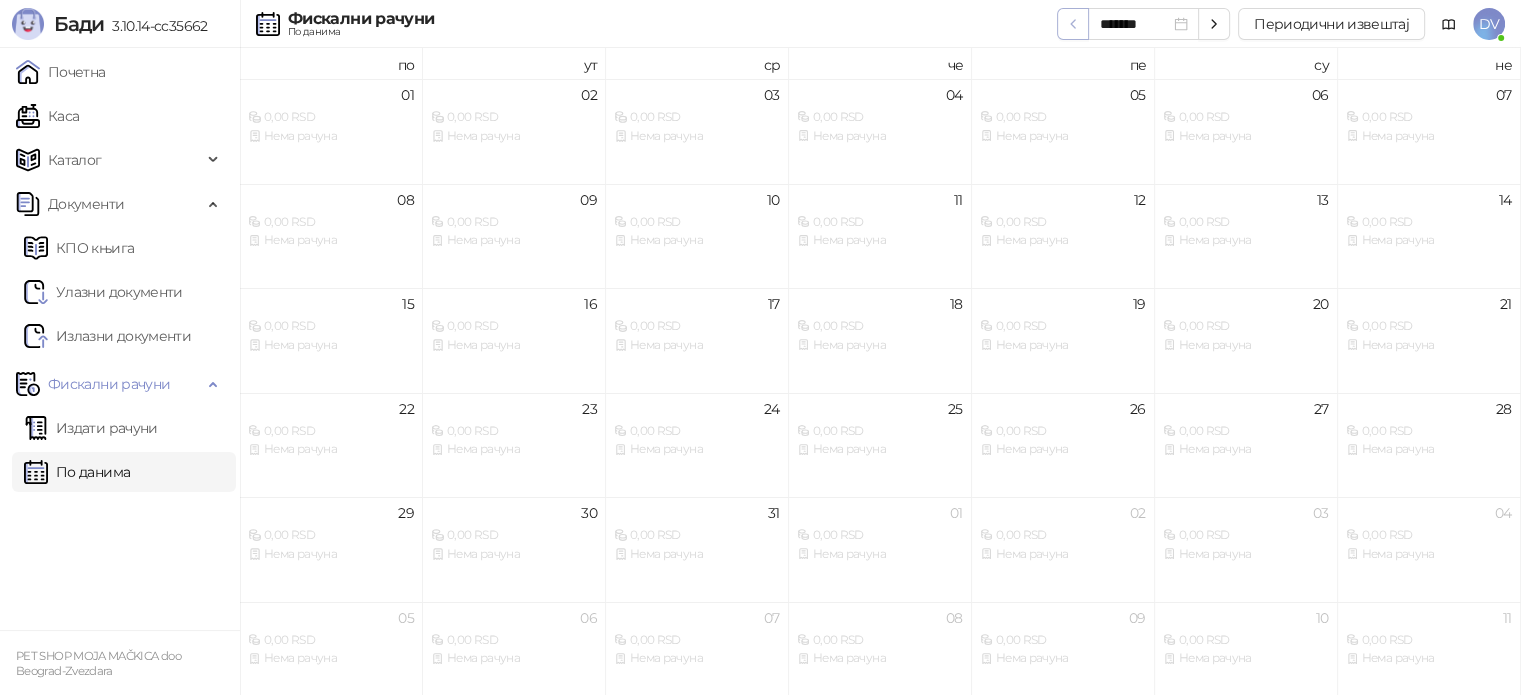 click 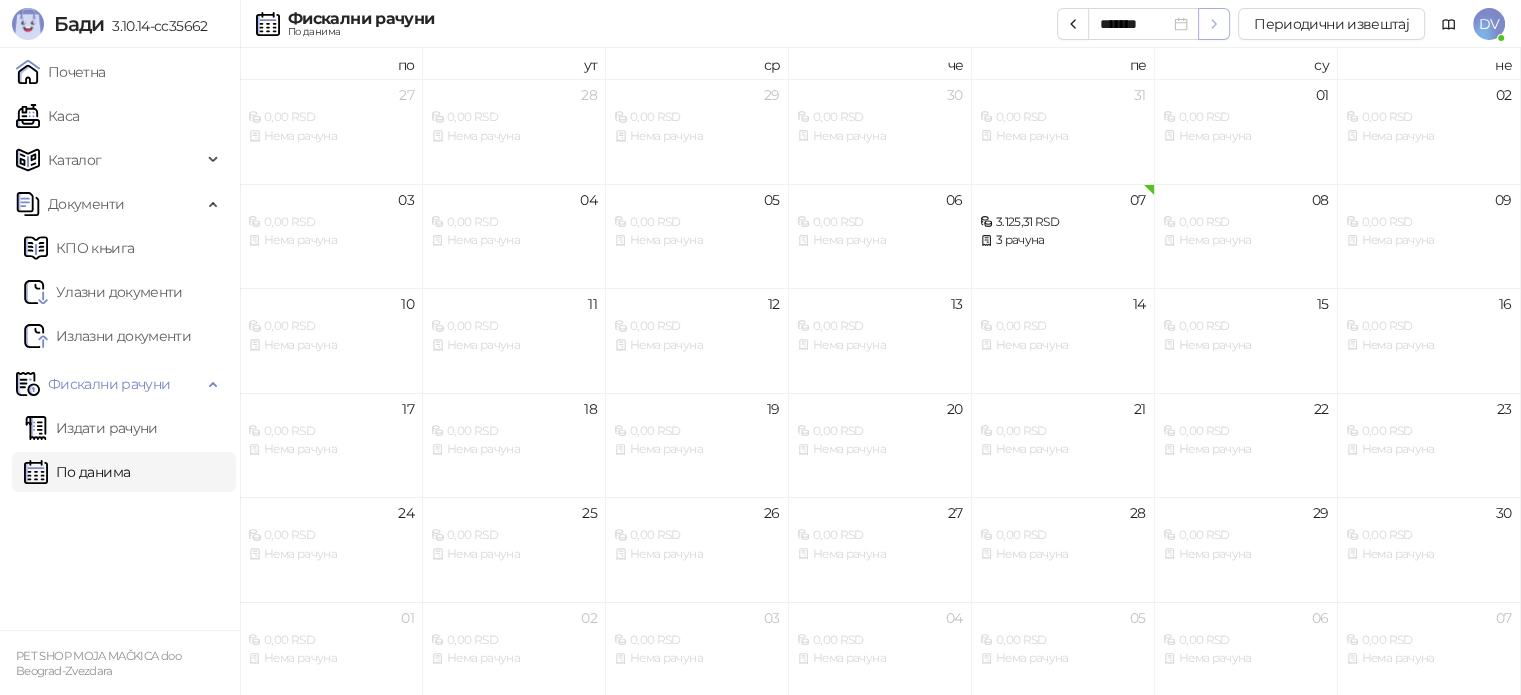 click 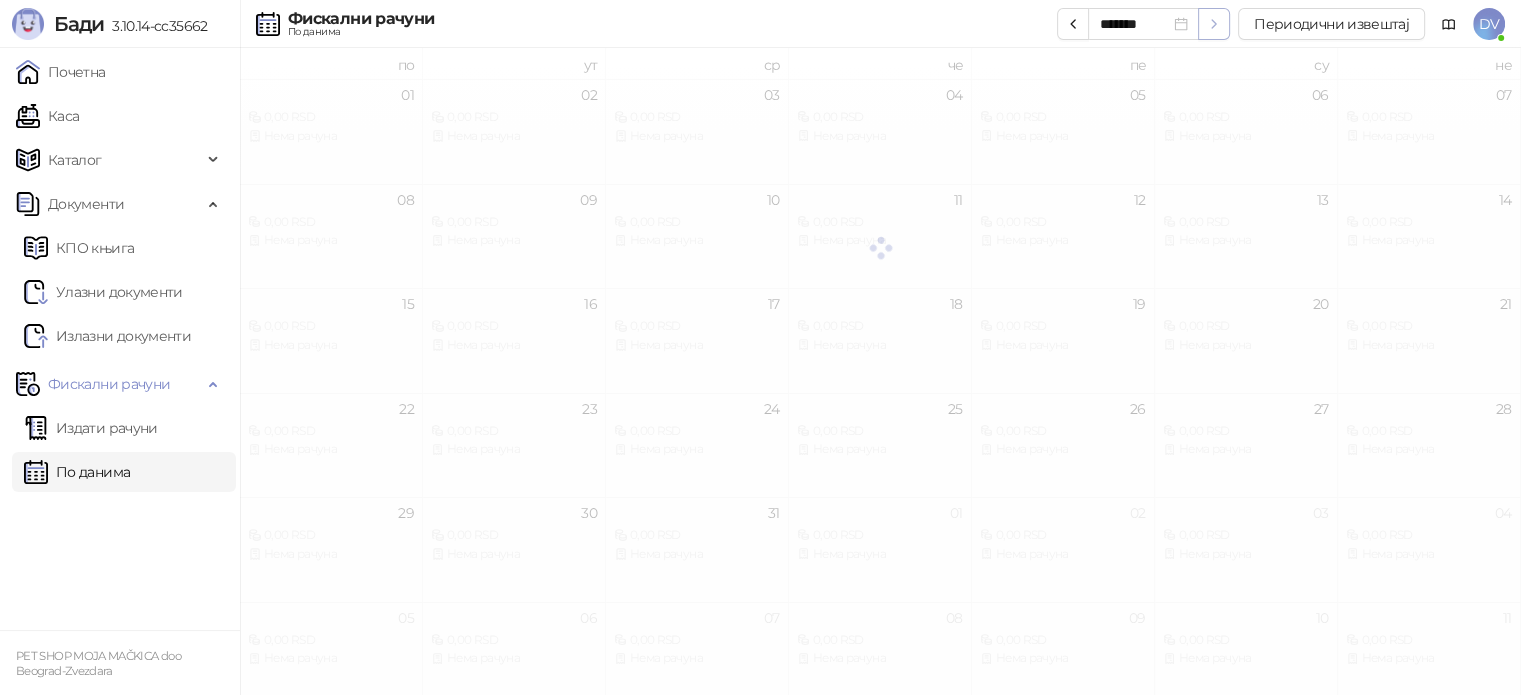 click 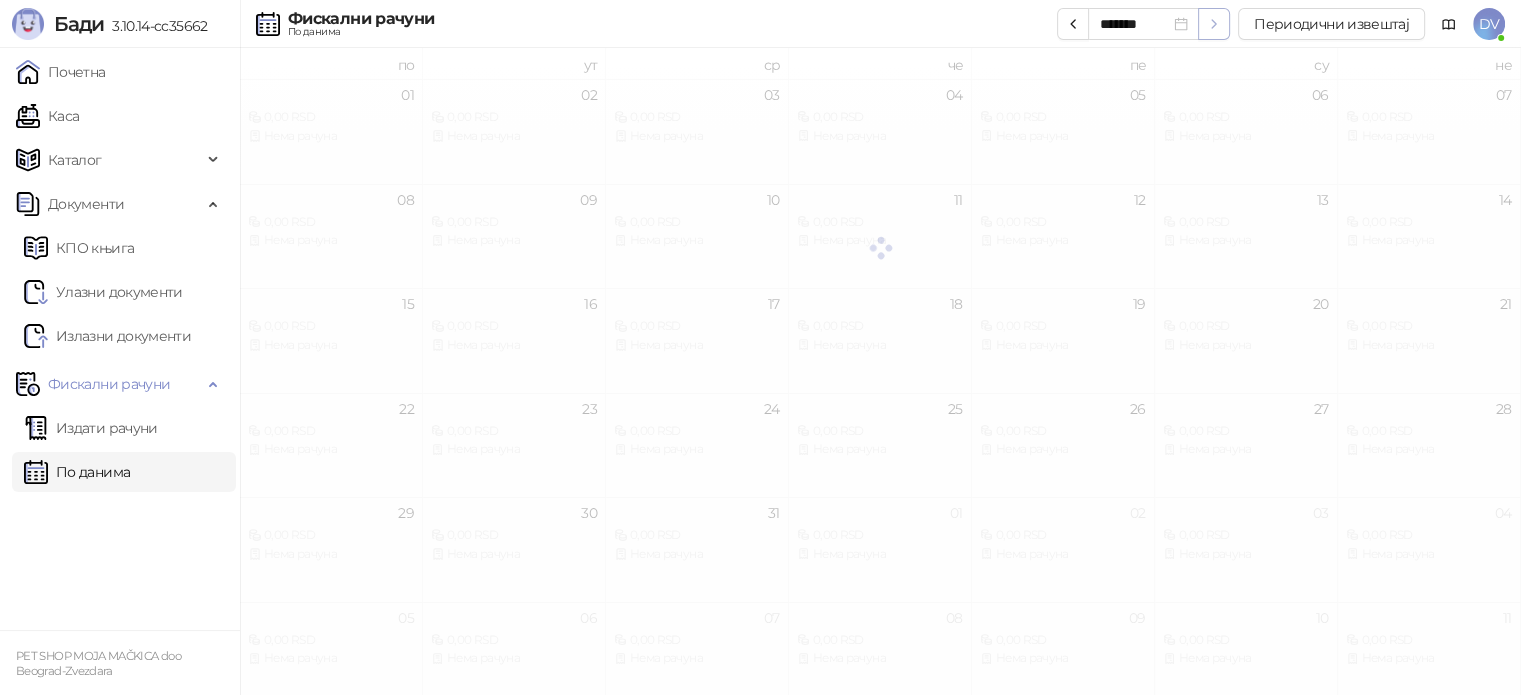 click 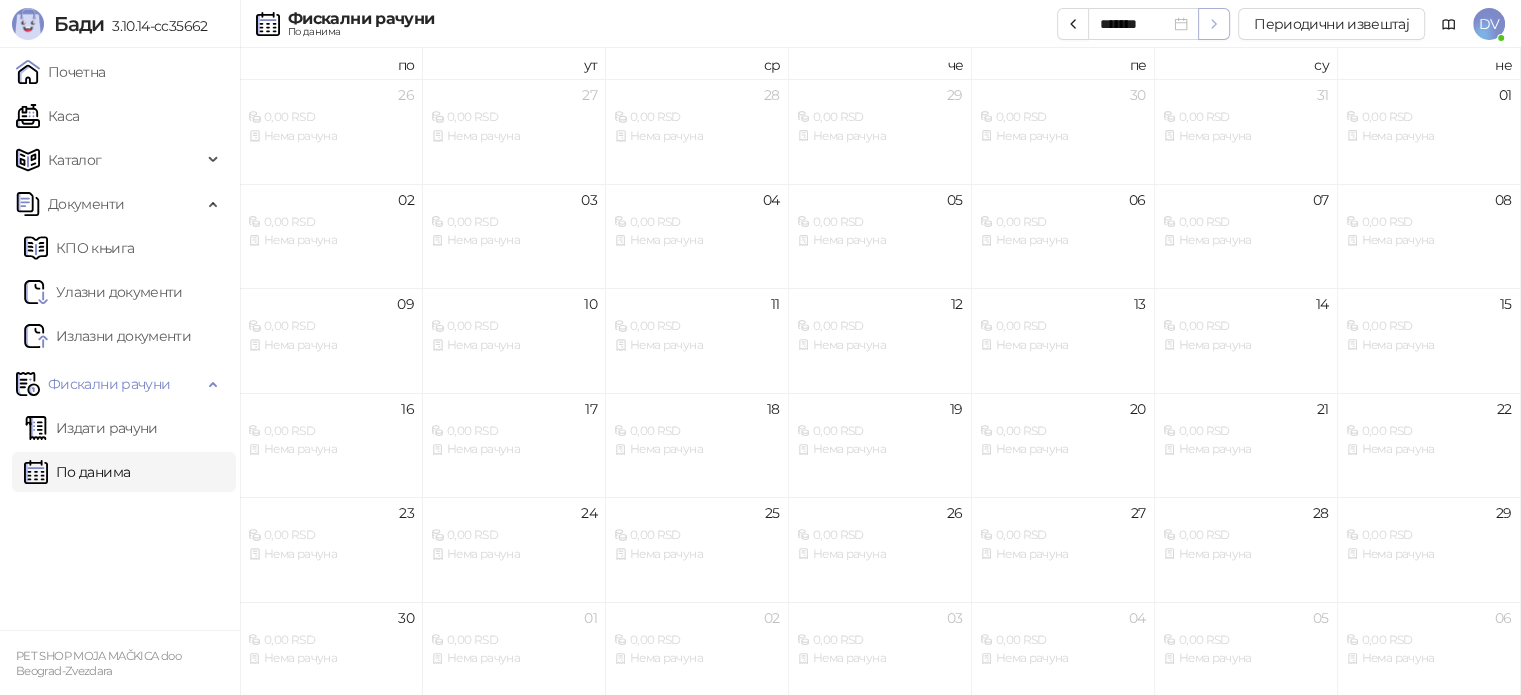 click 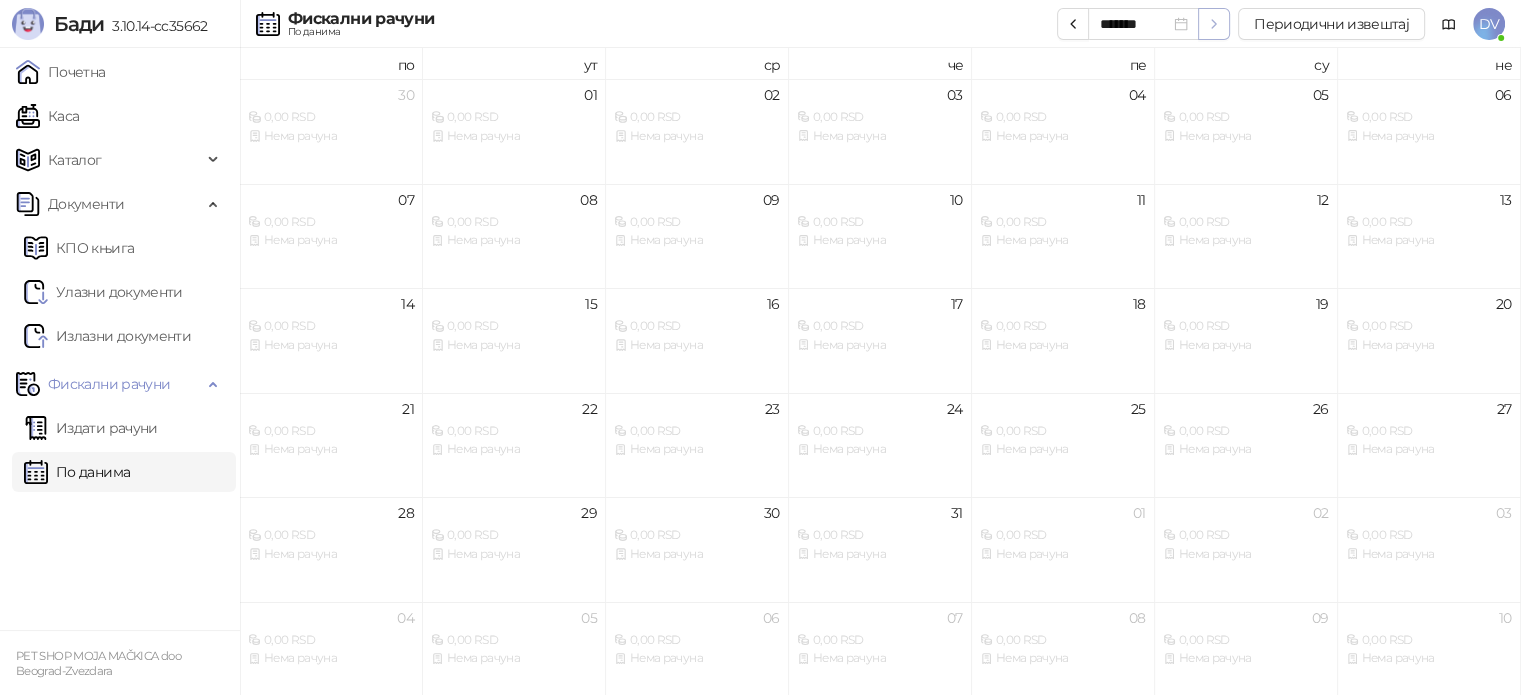 click 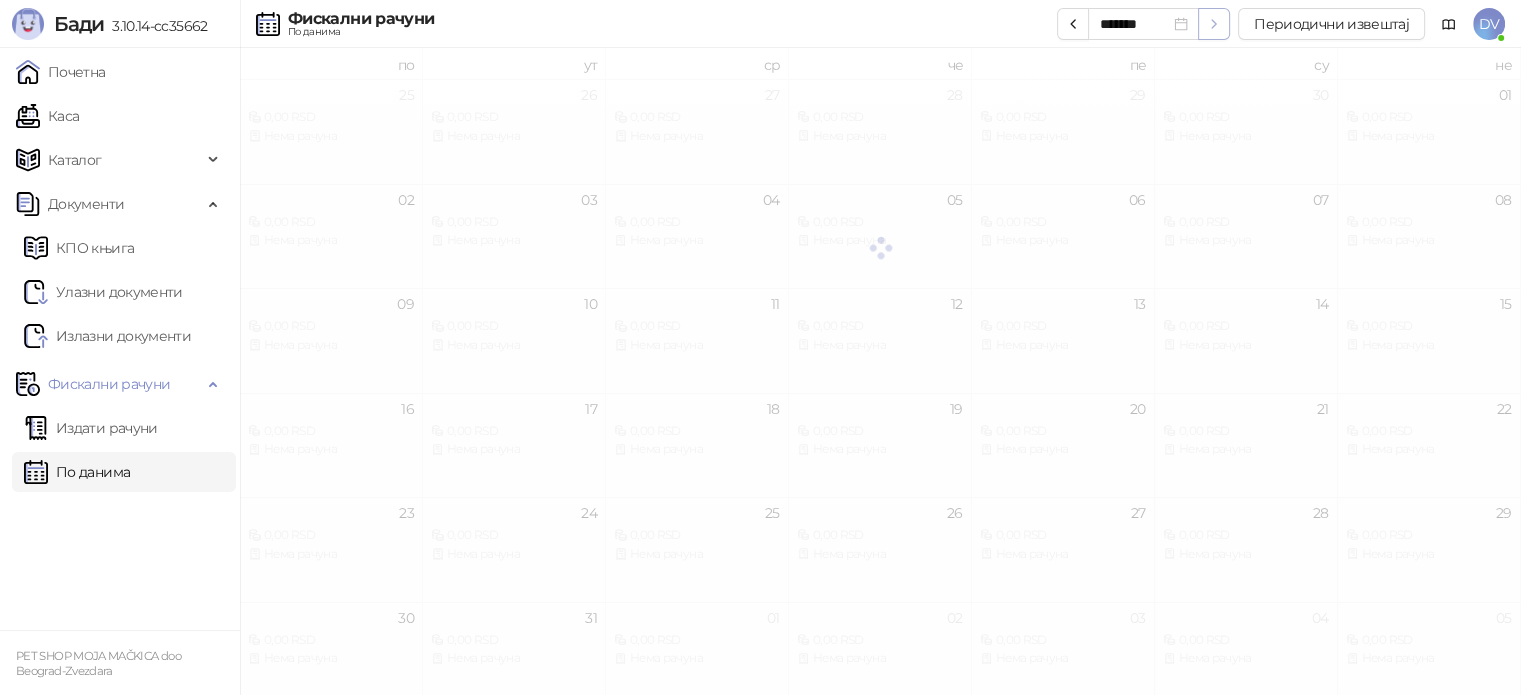 click 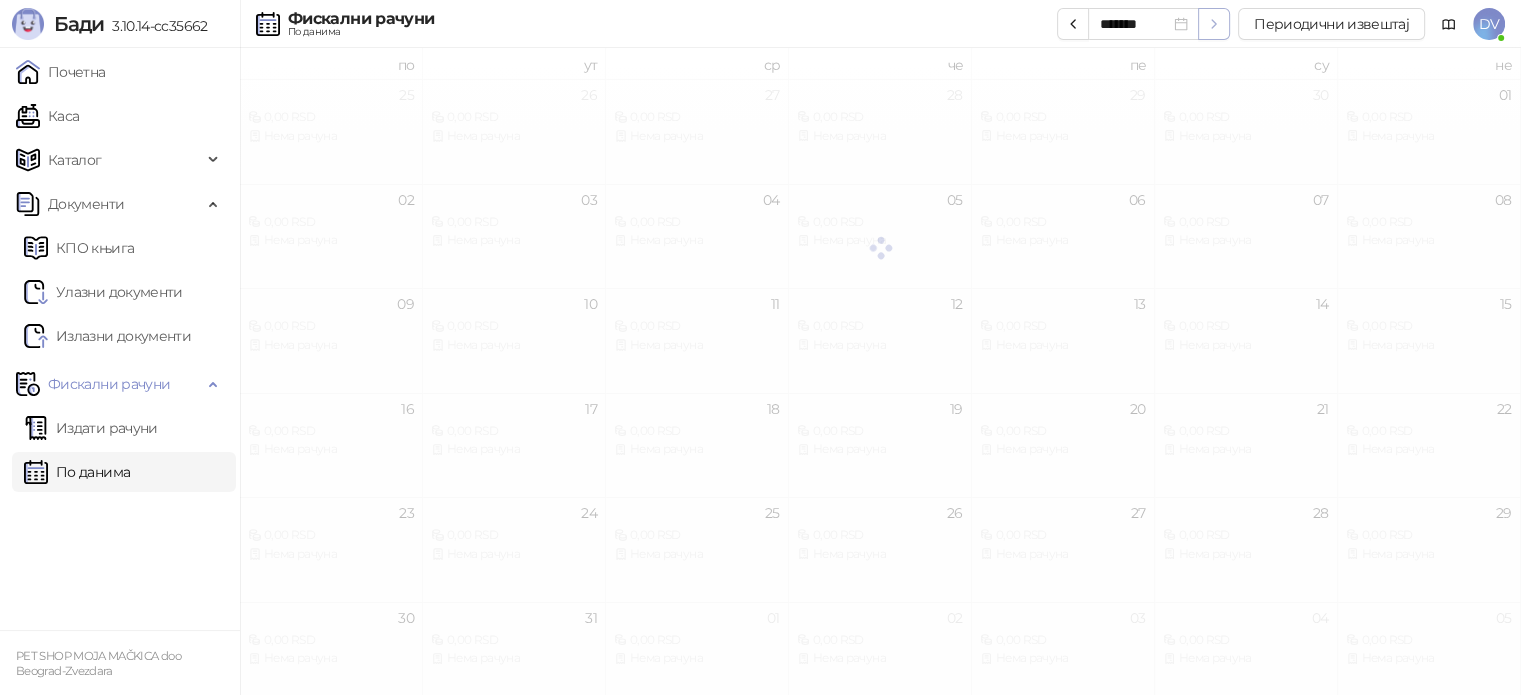 click 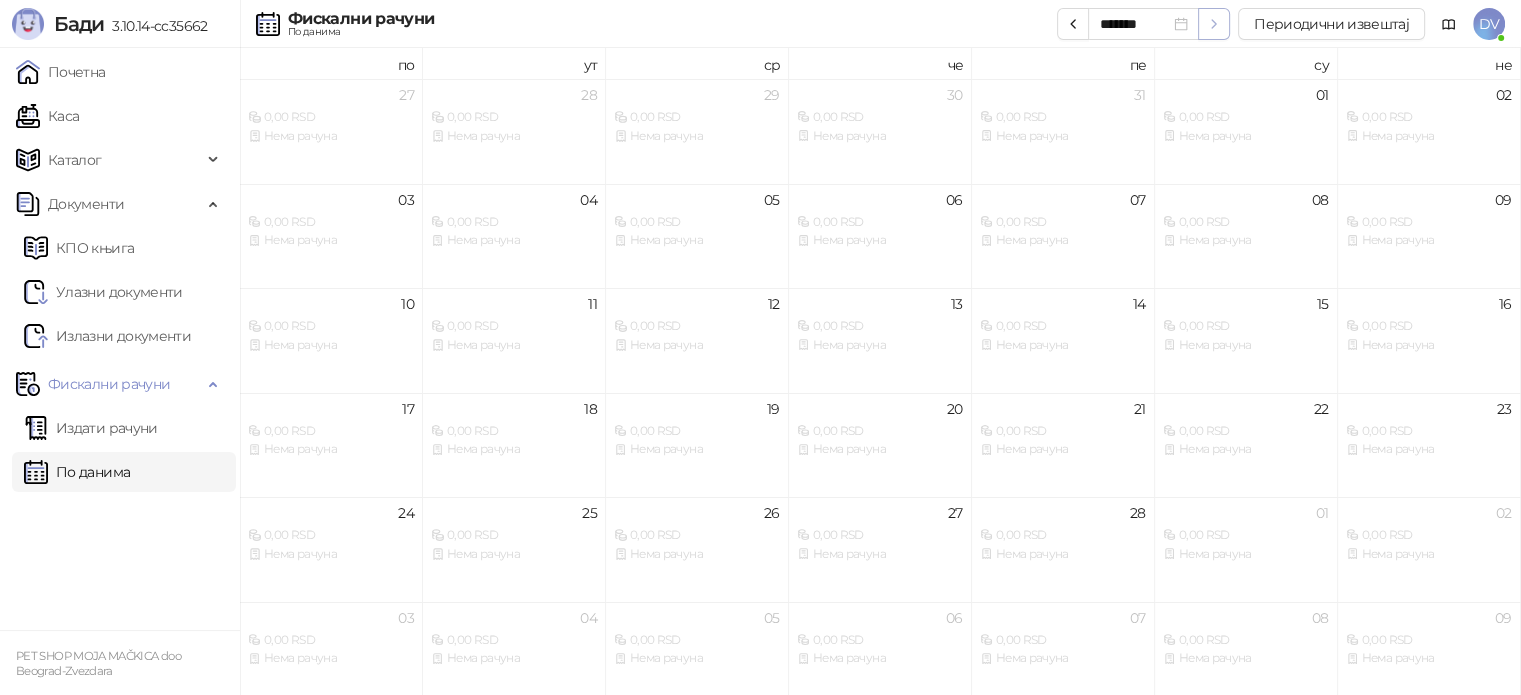 click 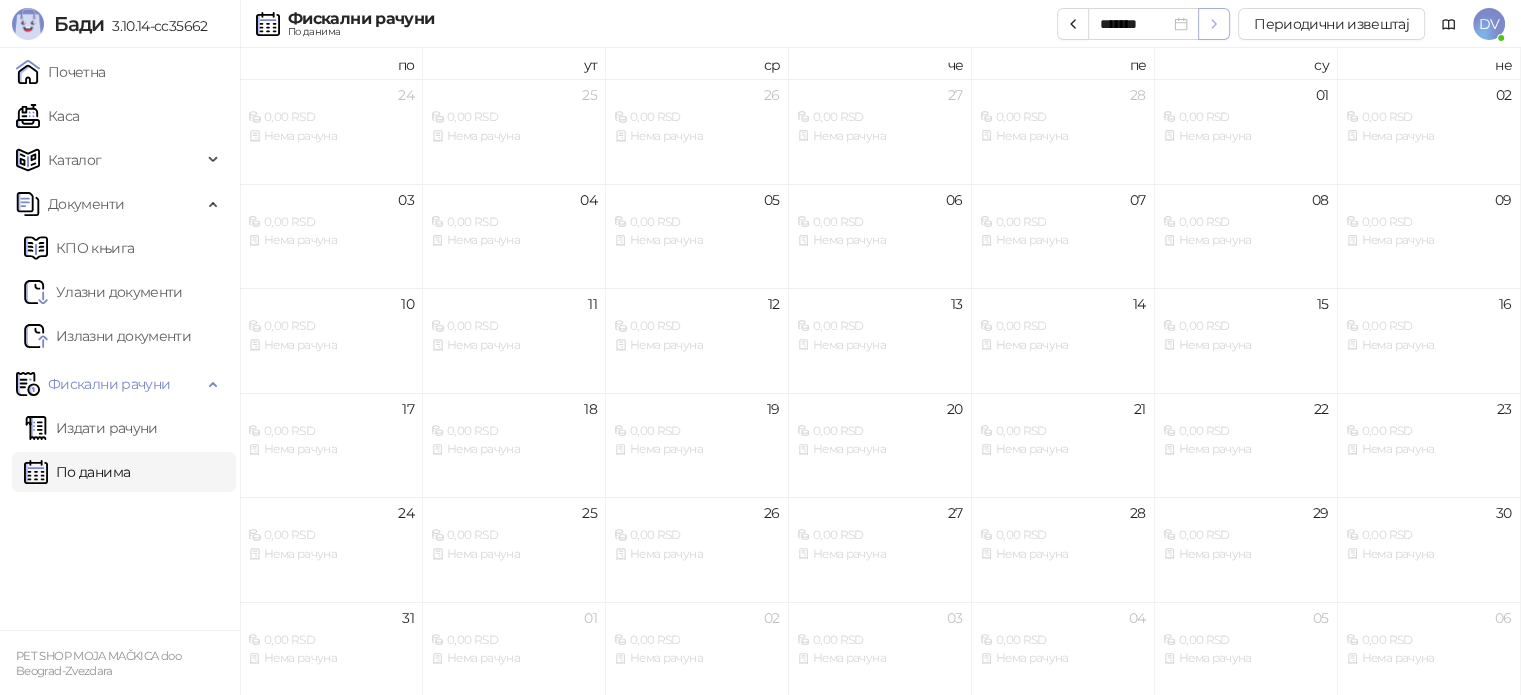 click 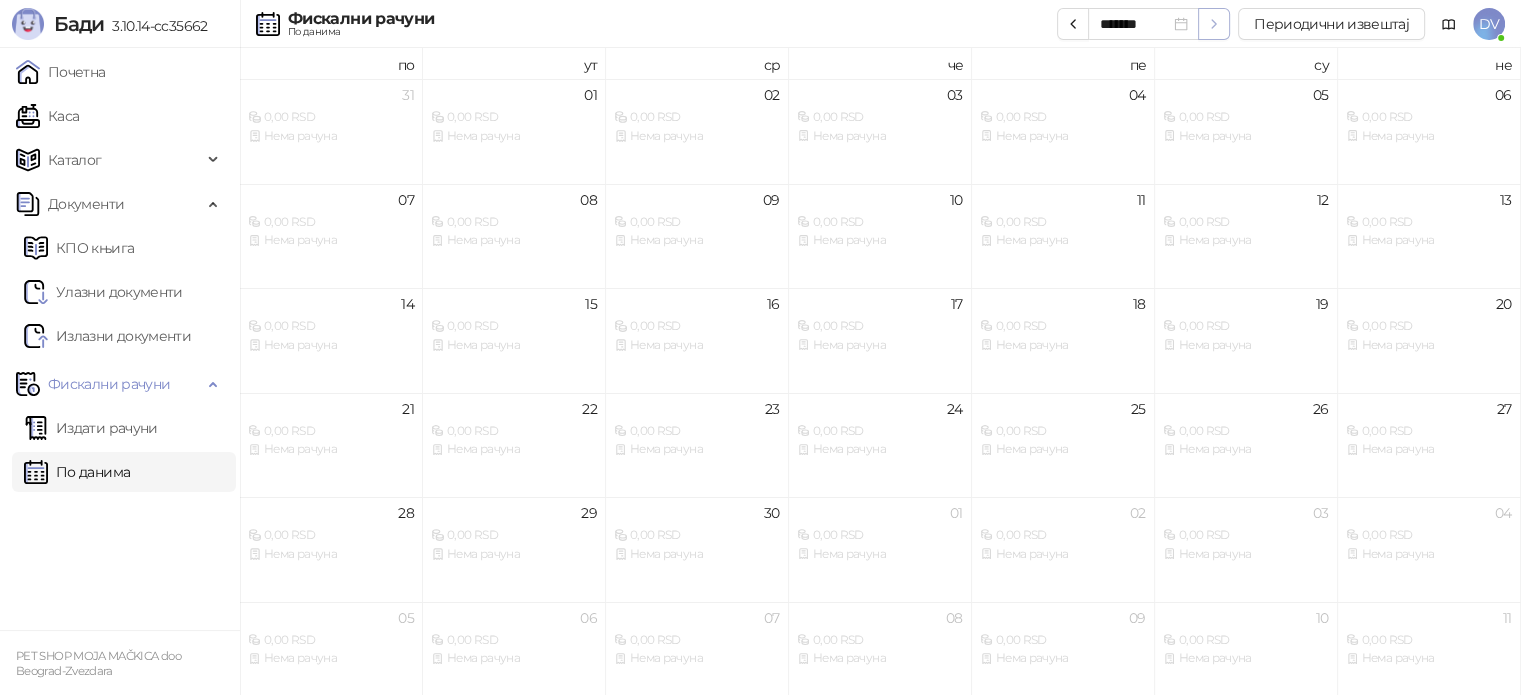 click 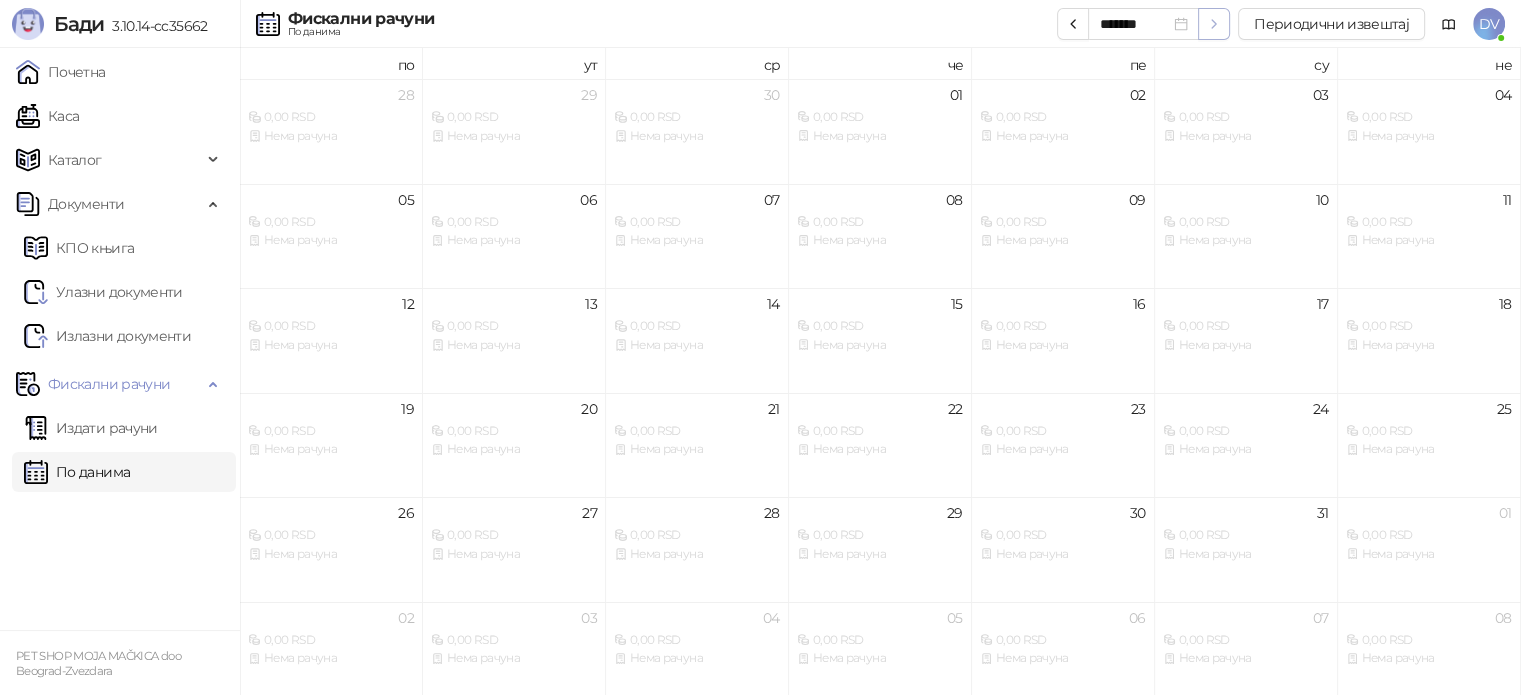 click 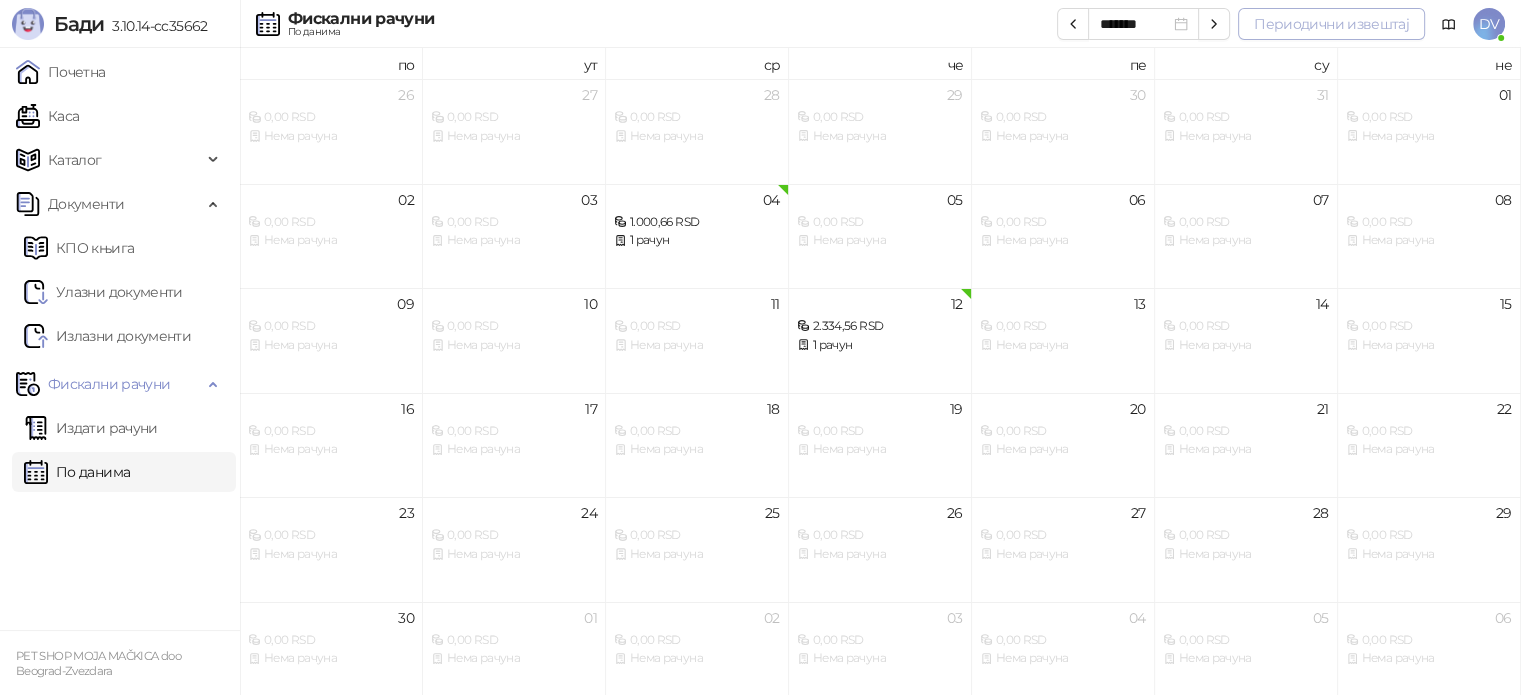 click on "Периодични извештај" at bounding box center [1331, 24] 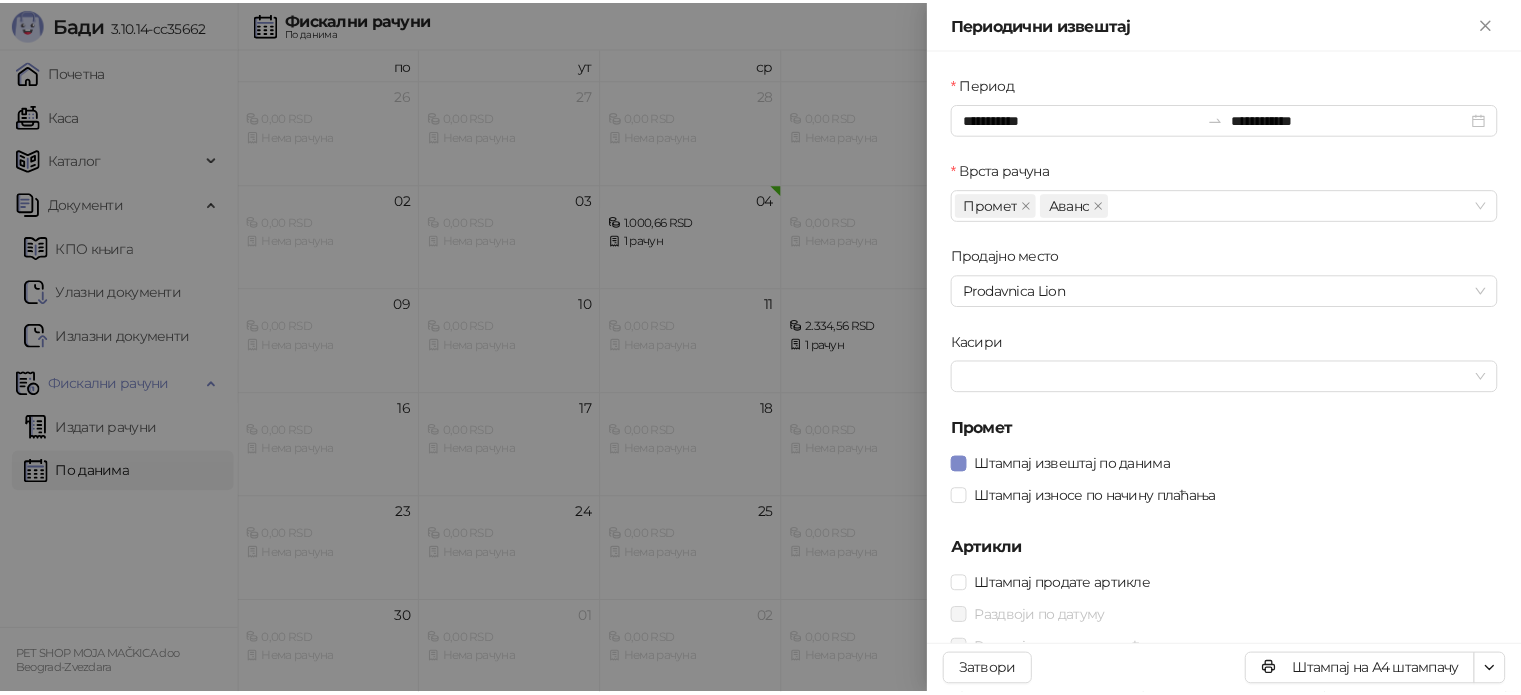 scroll, scrollTop: 106, scrollLeft: 0, axis: vertical 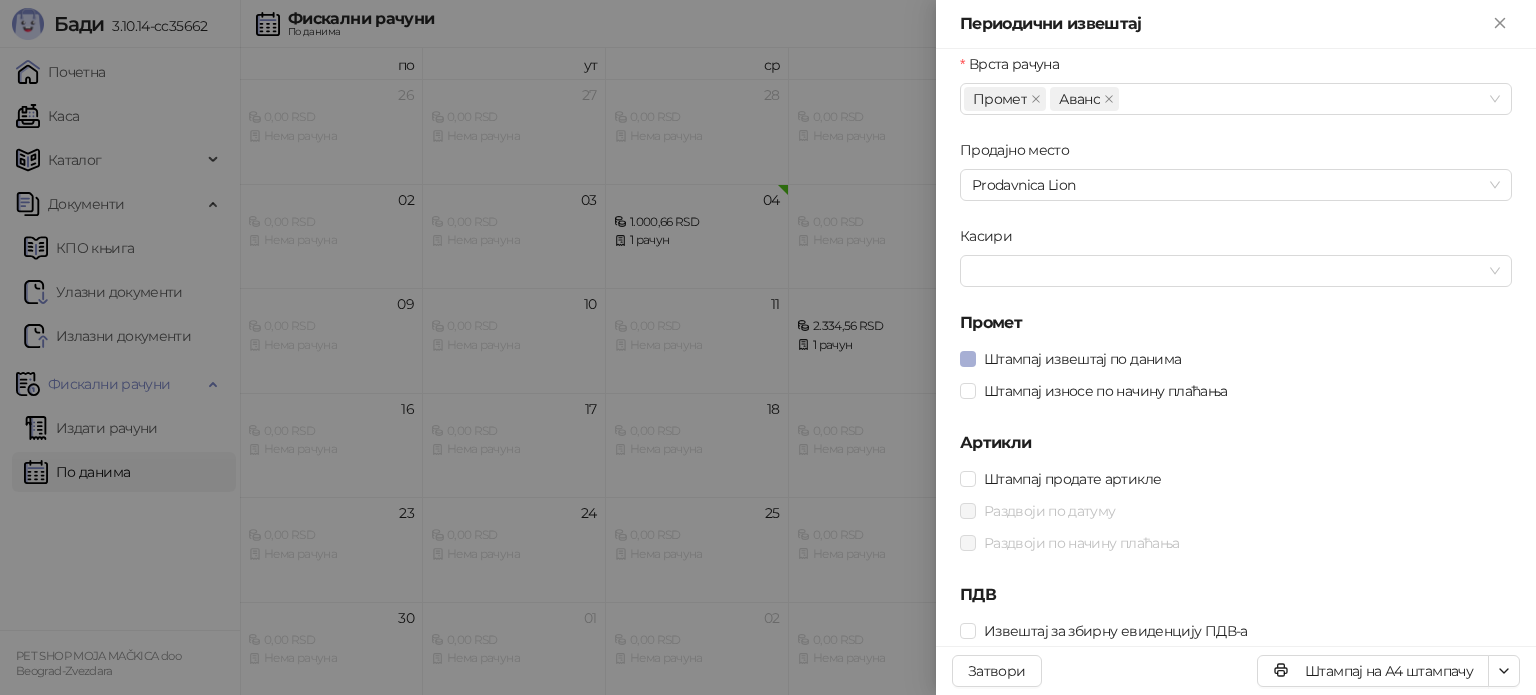 click on "Штампај извештај по данима" at bounding box center [1082, 359] 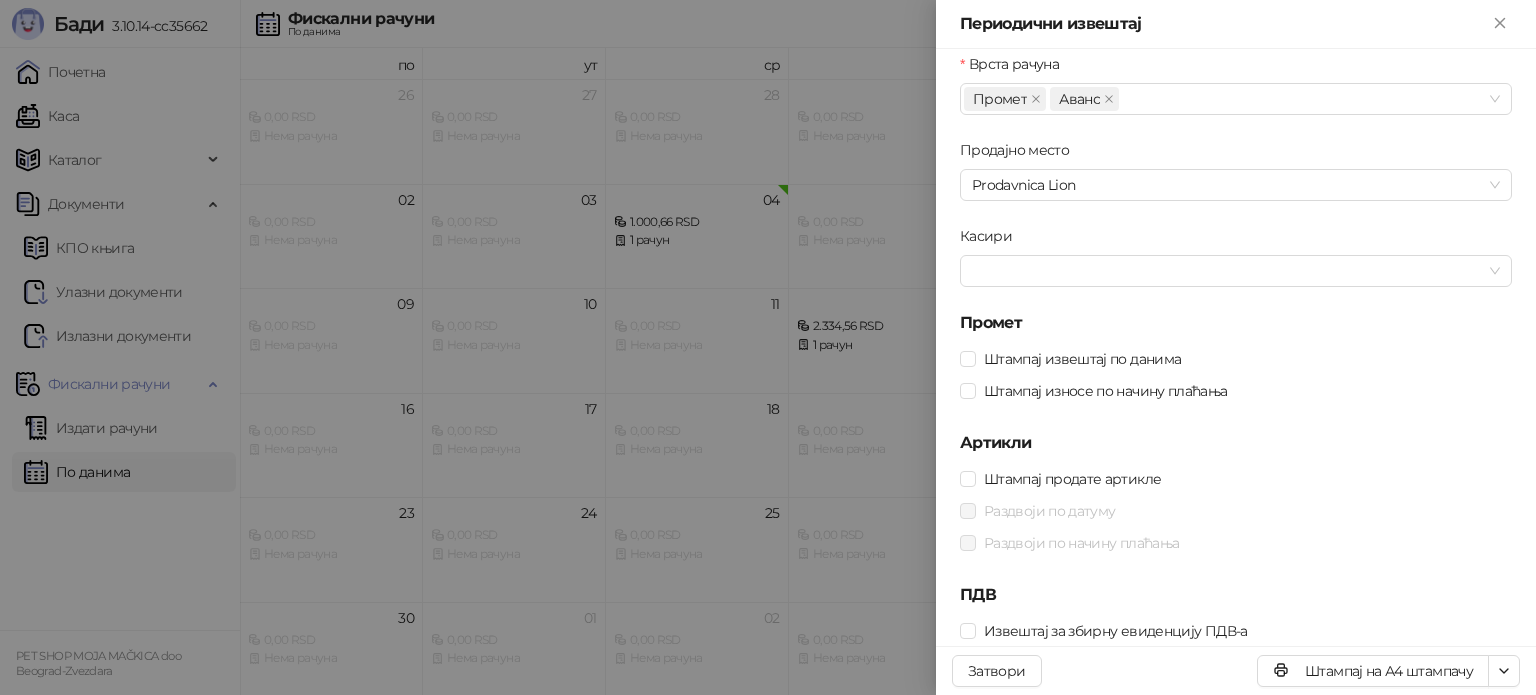click on "Извештај за збирну евиденцију ПДВ-а" at bounding box center [1236, 631] 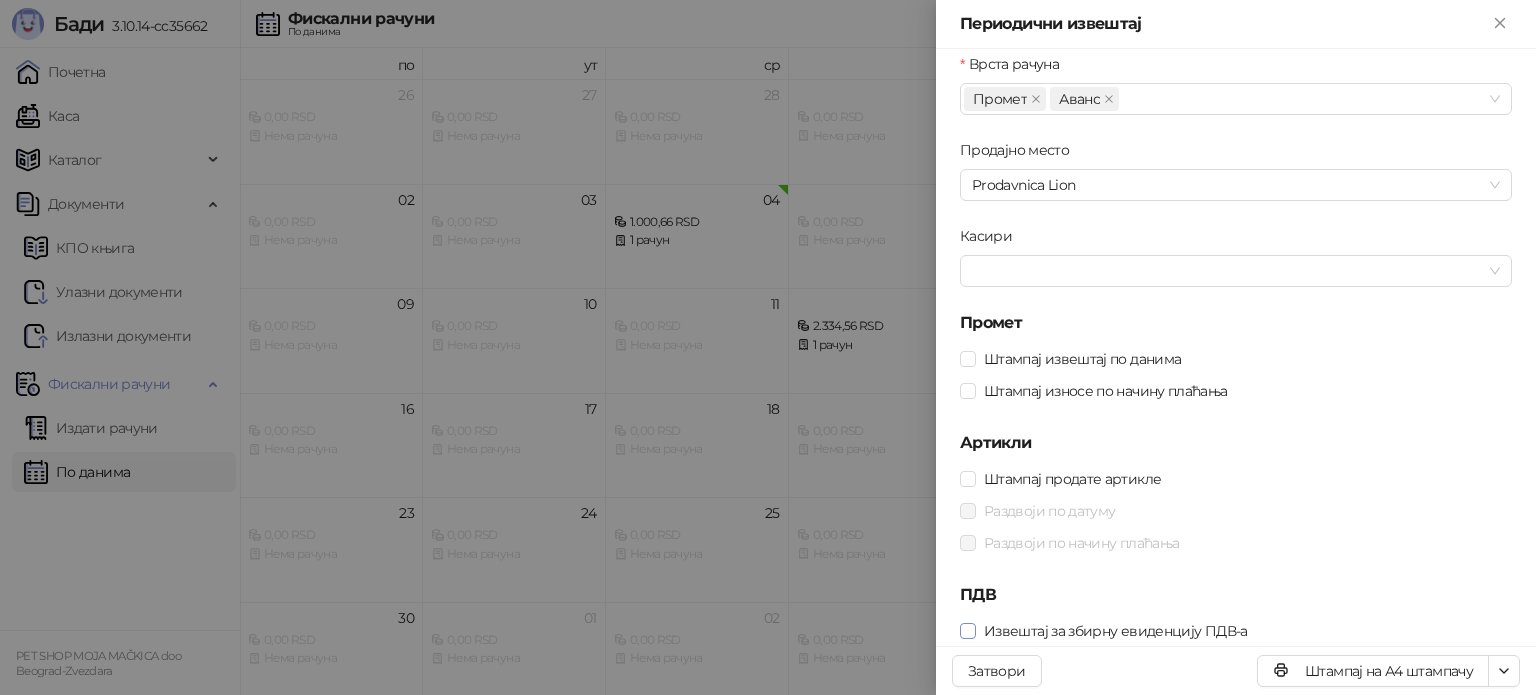click on "Извештај за збирну евиденцију ПДВ-а" at bounding box center [1116, 631] 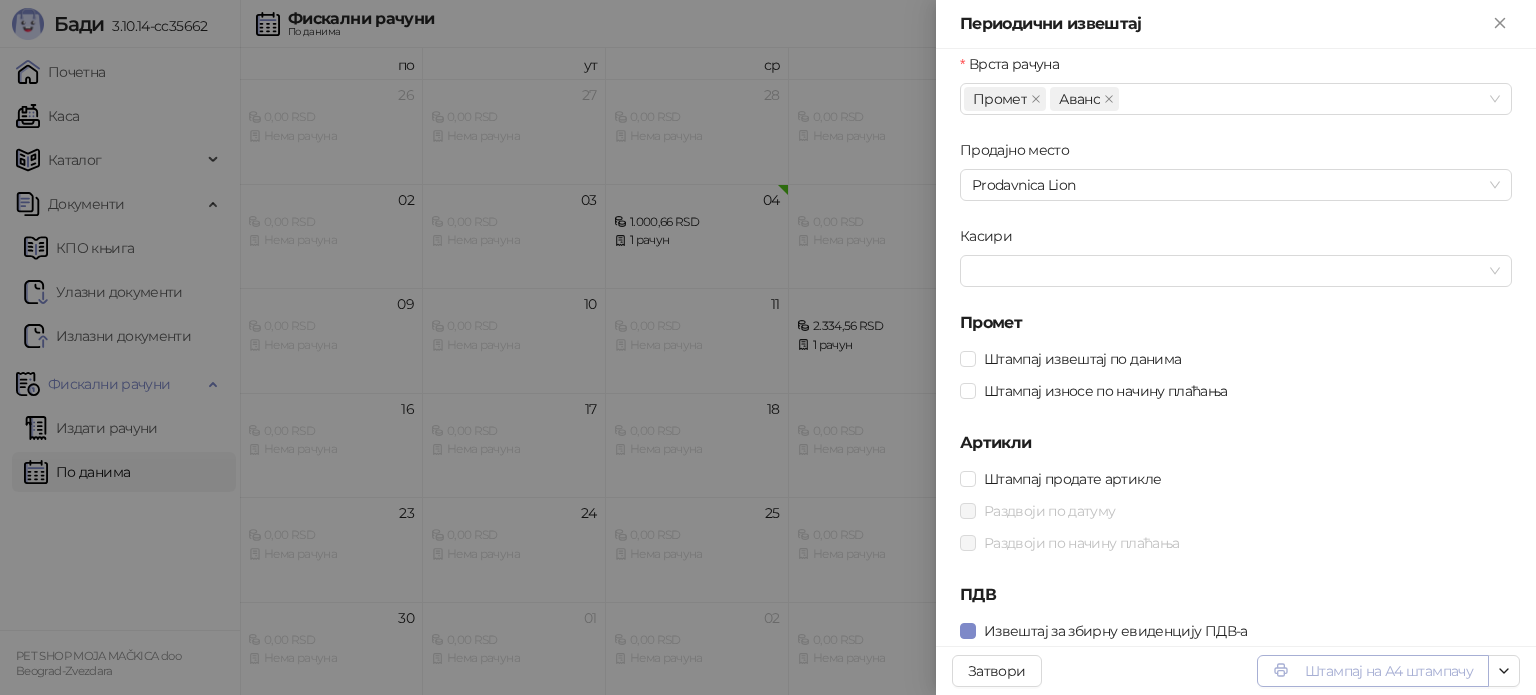 click on "Штампај на А4 штампачу" at bounding box center [1373, 671] 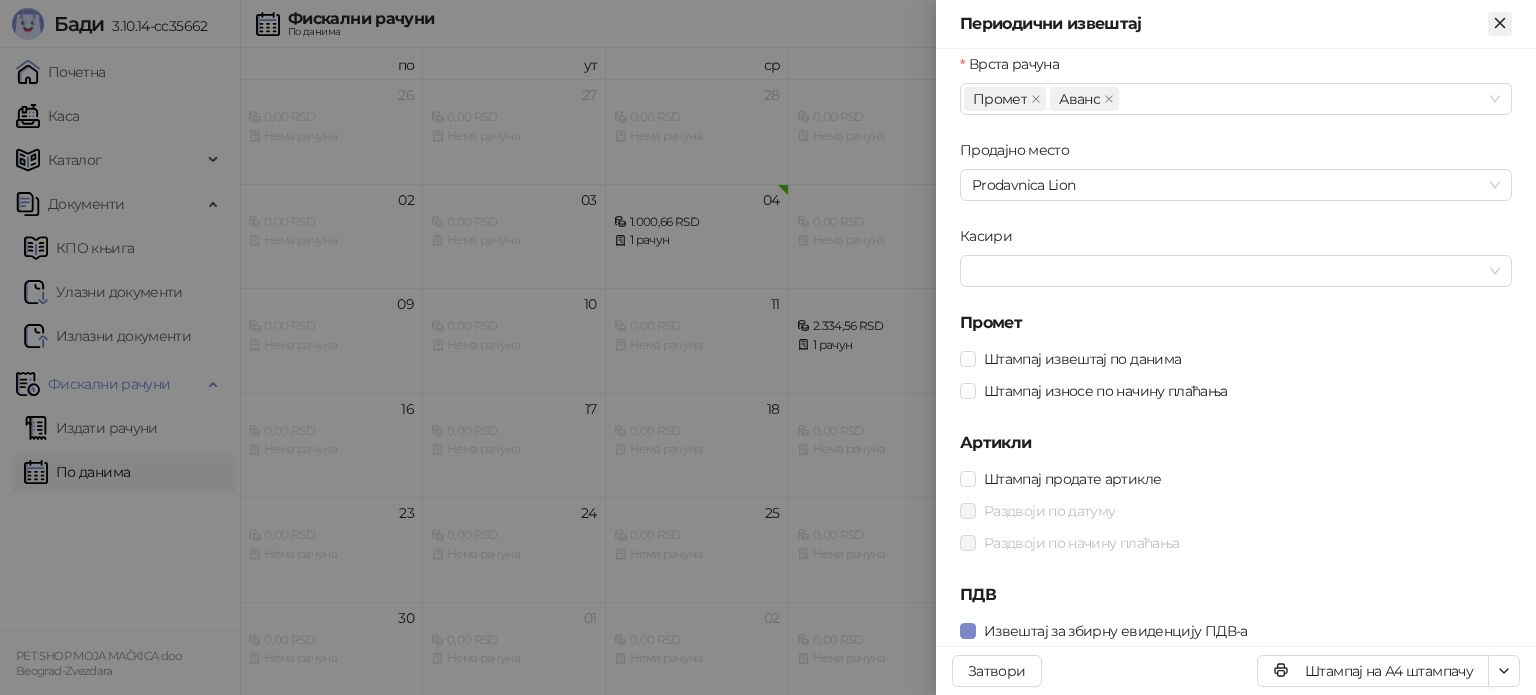 click 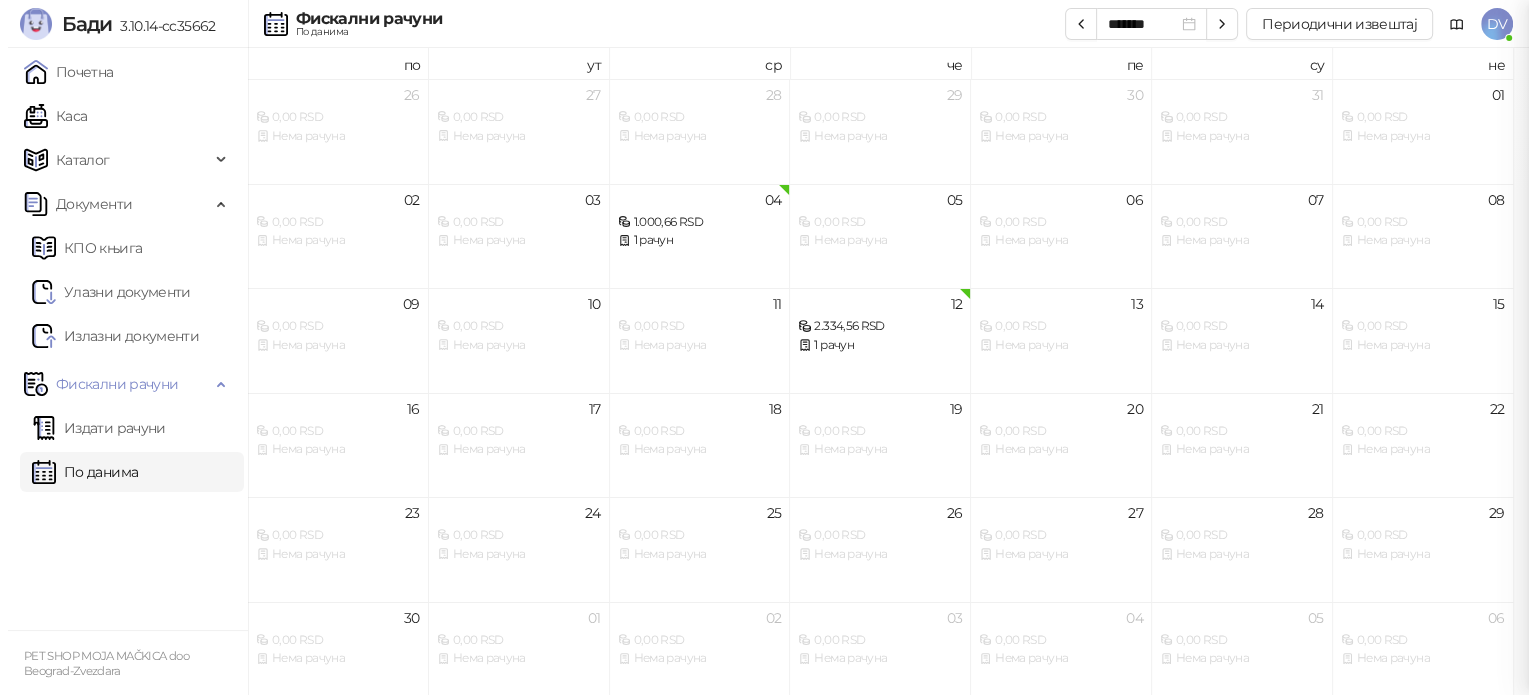 scroll, scrollTop: 0, scrollLeft: 0, axis: both 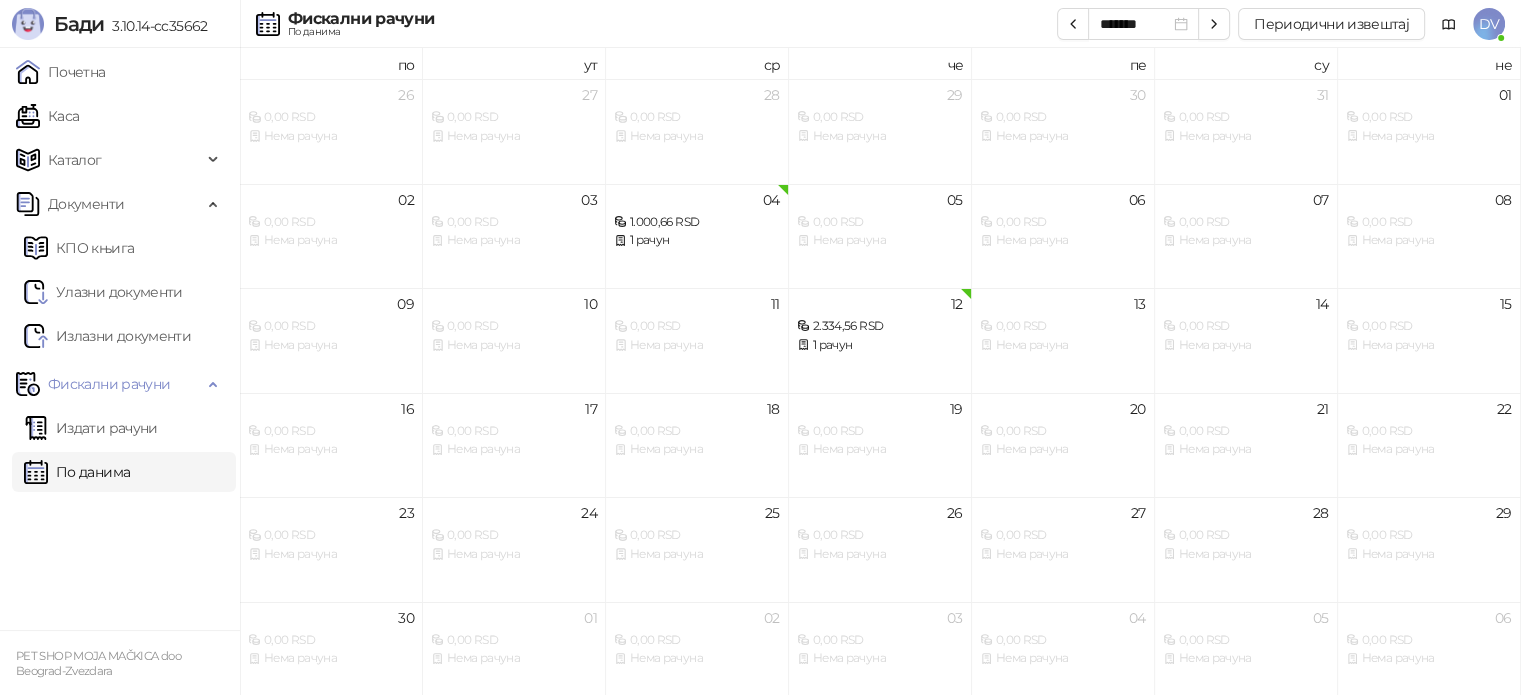 click on "DV" at bounding box center [1489, 24] 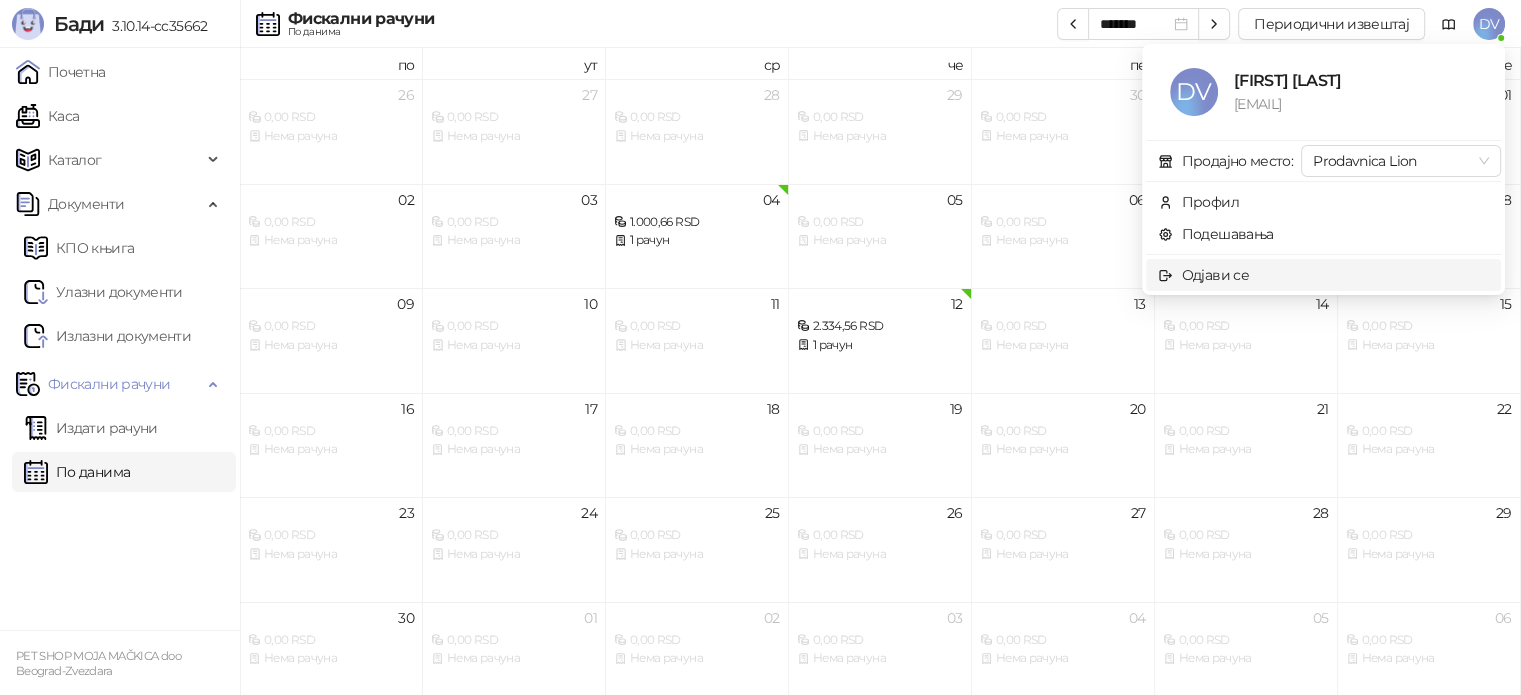 click on "Одјави се" at bounding box center [1215, 275] 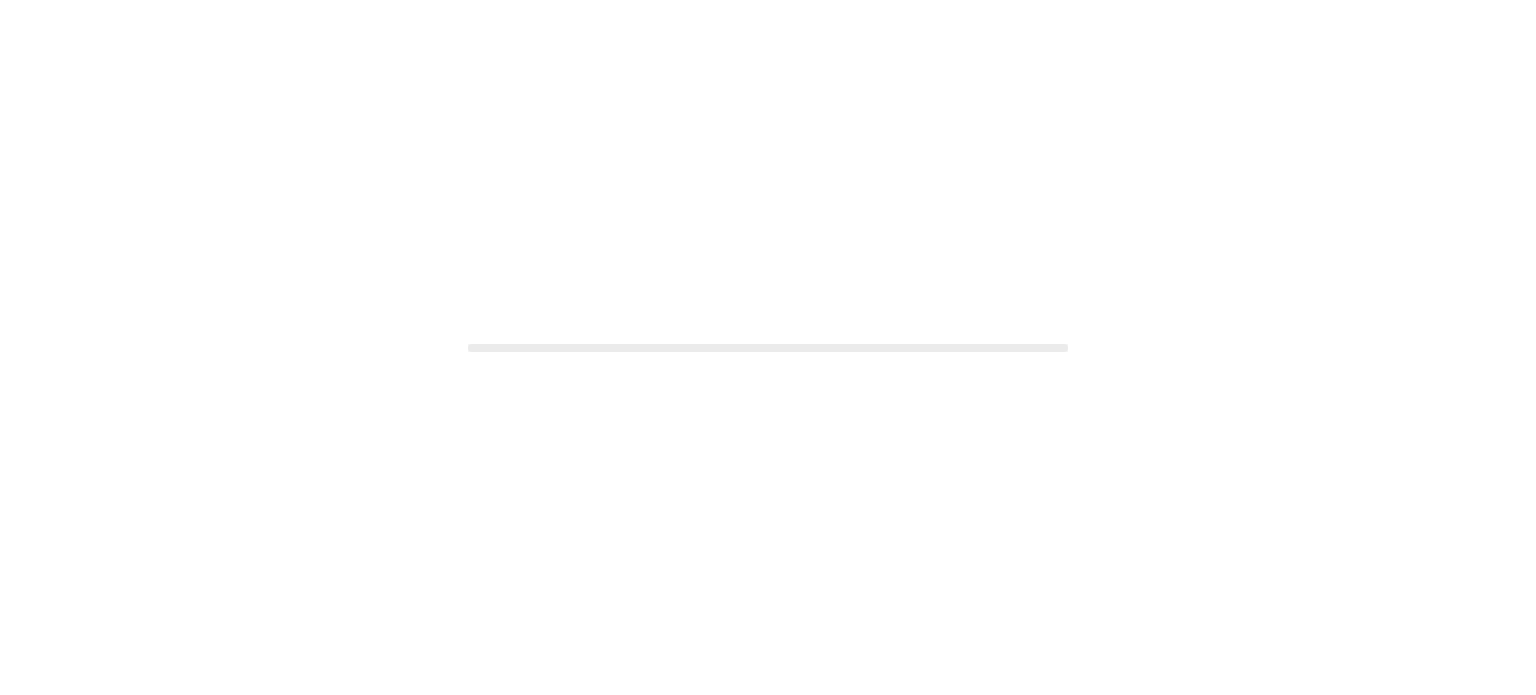 scroll, scrollTop: 0, scrollLeft: 0, axis: both 